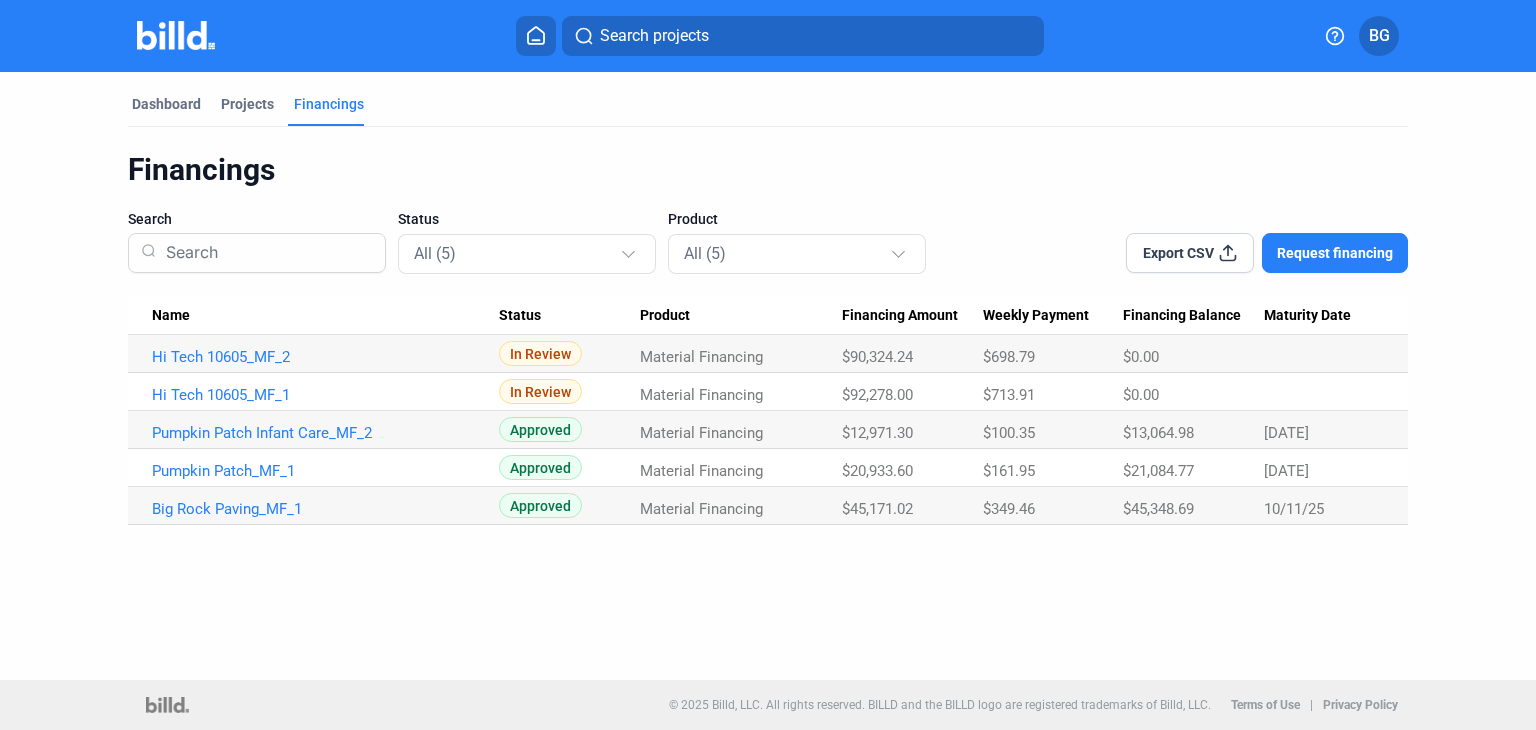 scroll, scrollTop: 0, scrollLeft: 0, axis: both 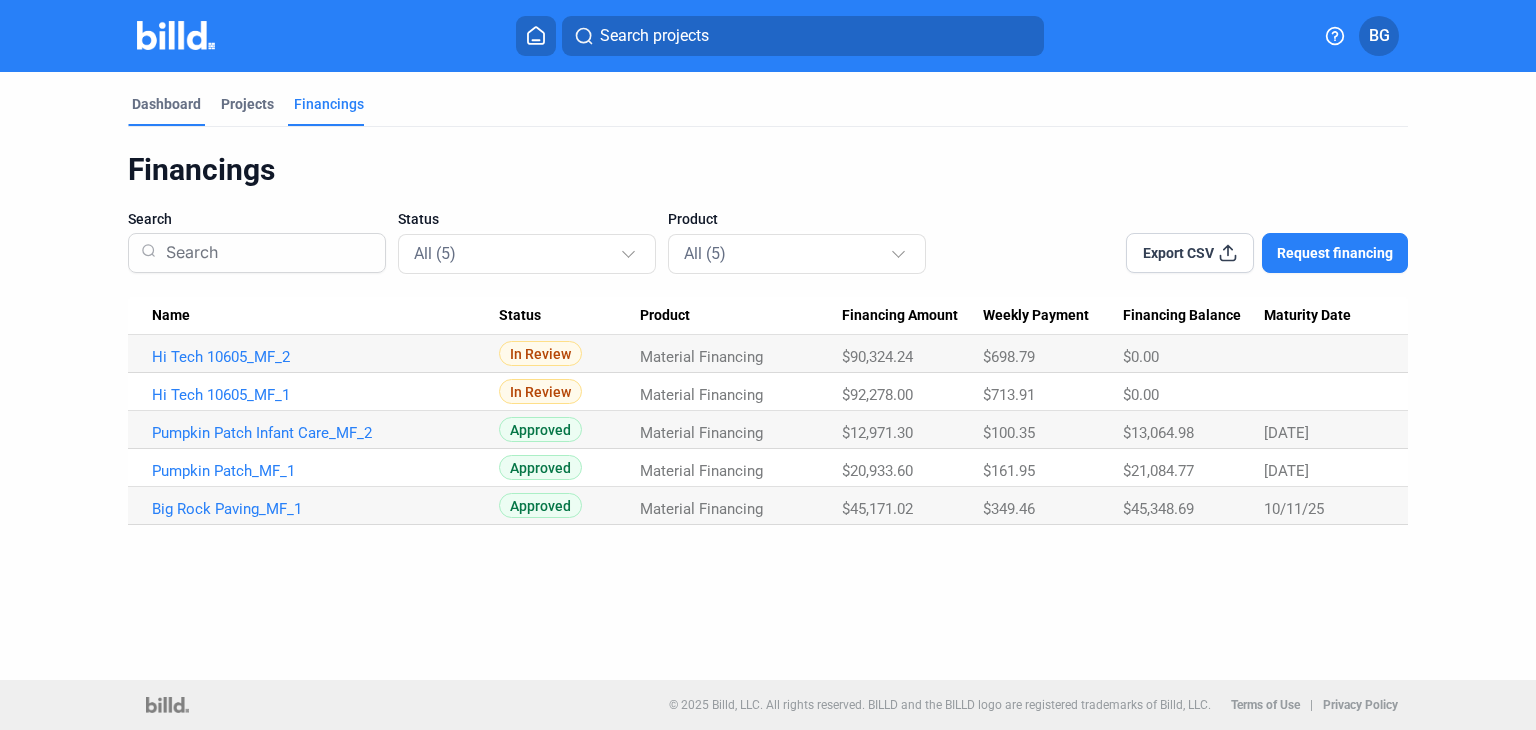 click on "Dashboard" at bounding box center (166, 104) 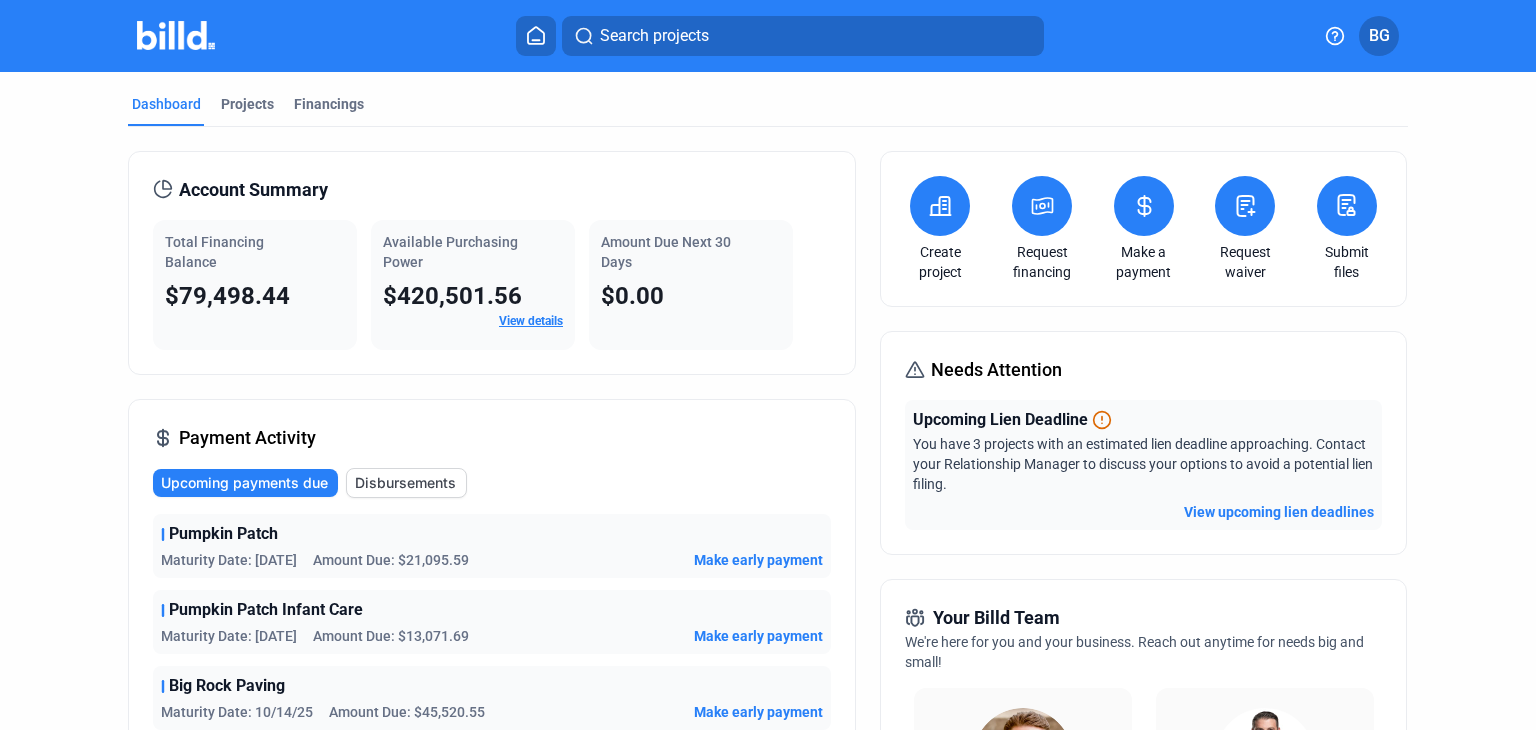 click 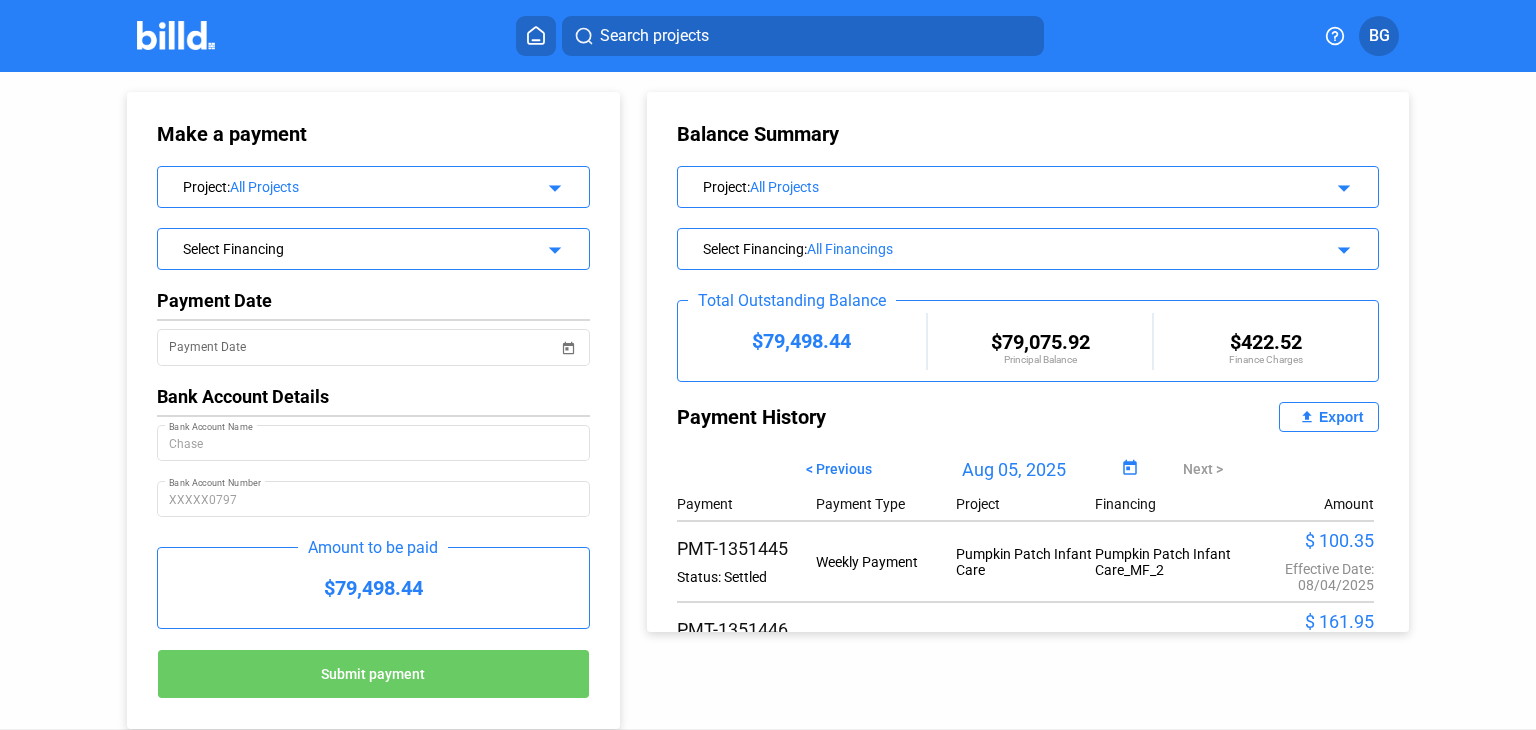 scroll, scrollTop: 176, scrollLeft: 0, axis: vertical 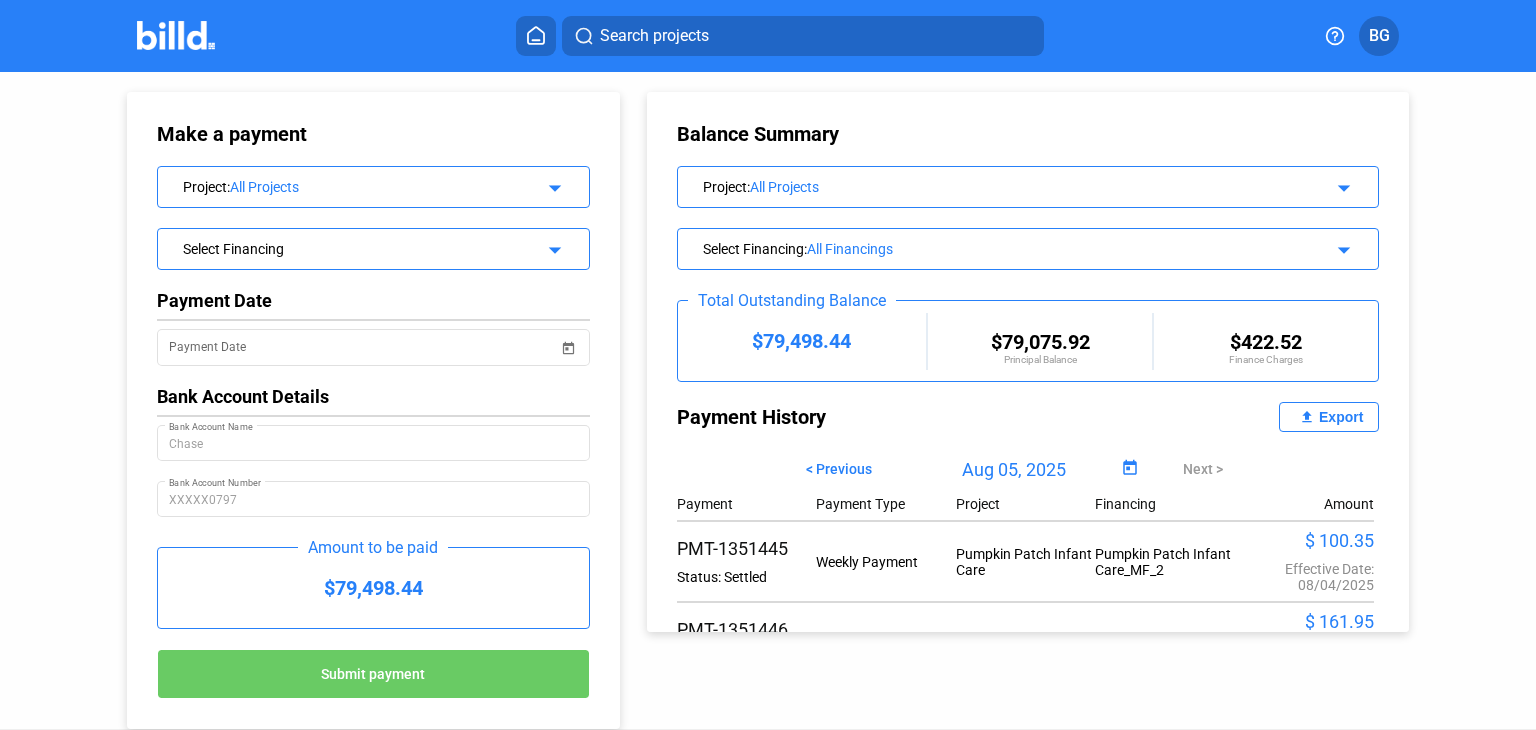 click on "arrow_drop_down" 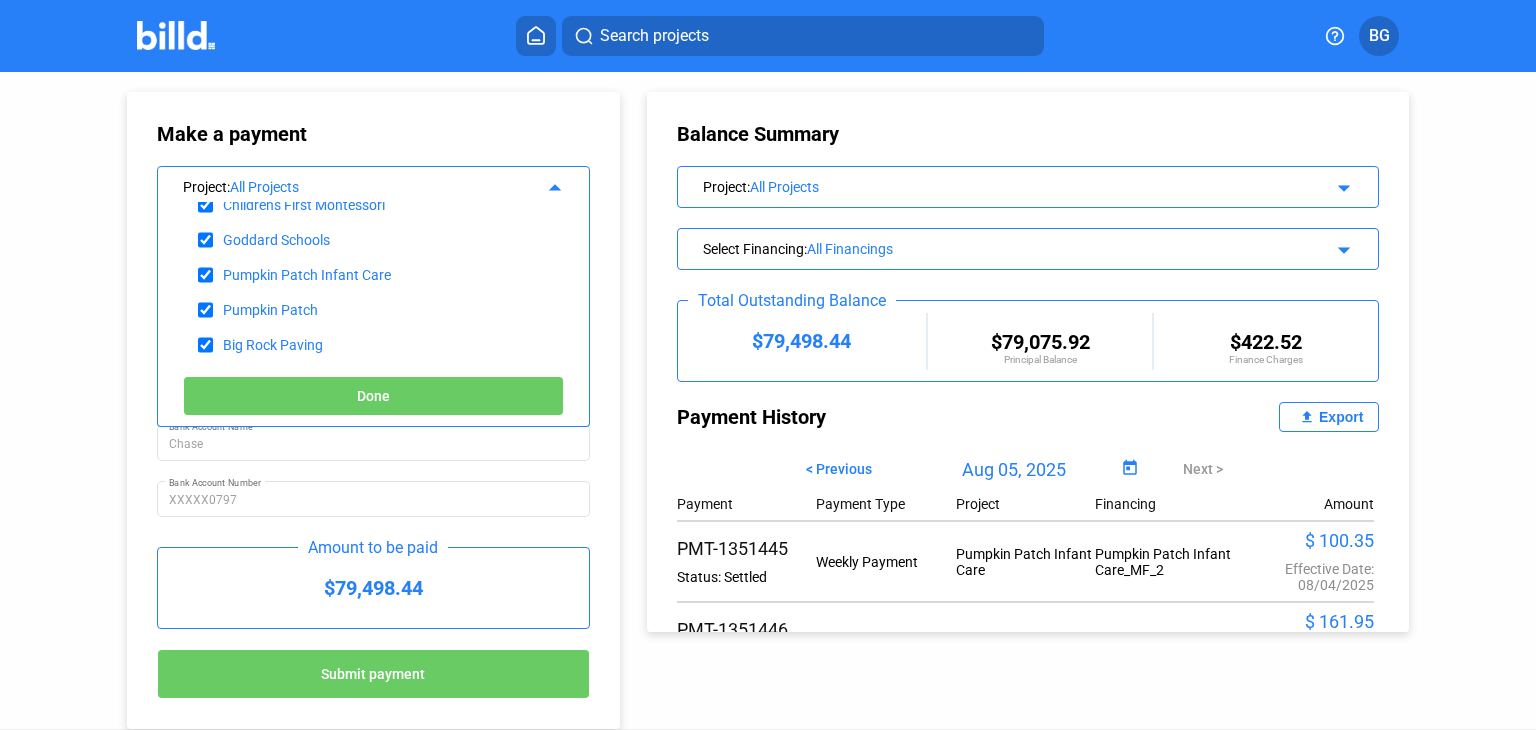 scroll, scrollTop: 0, scrollLeft: 0, axis: both 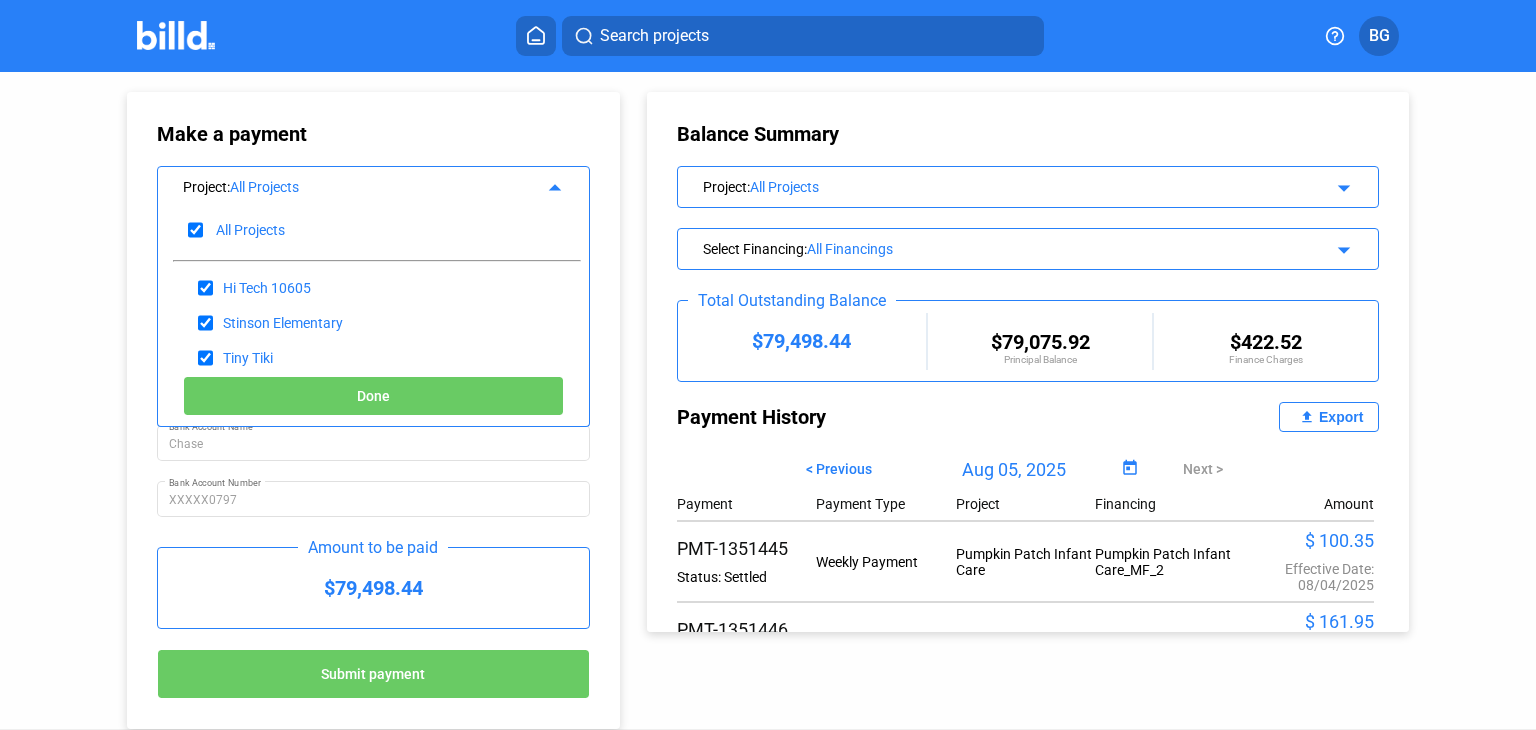 click on "arrow_drop_up" 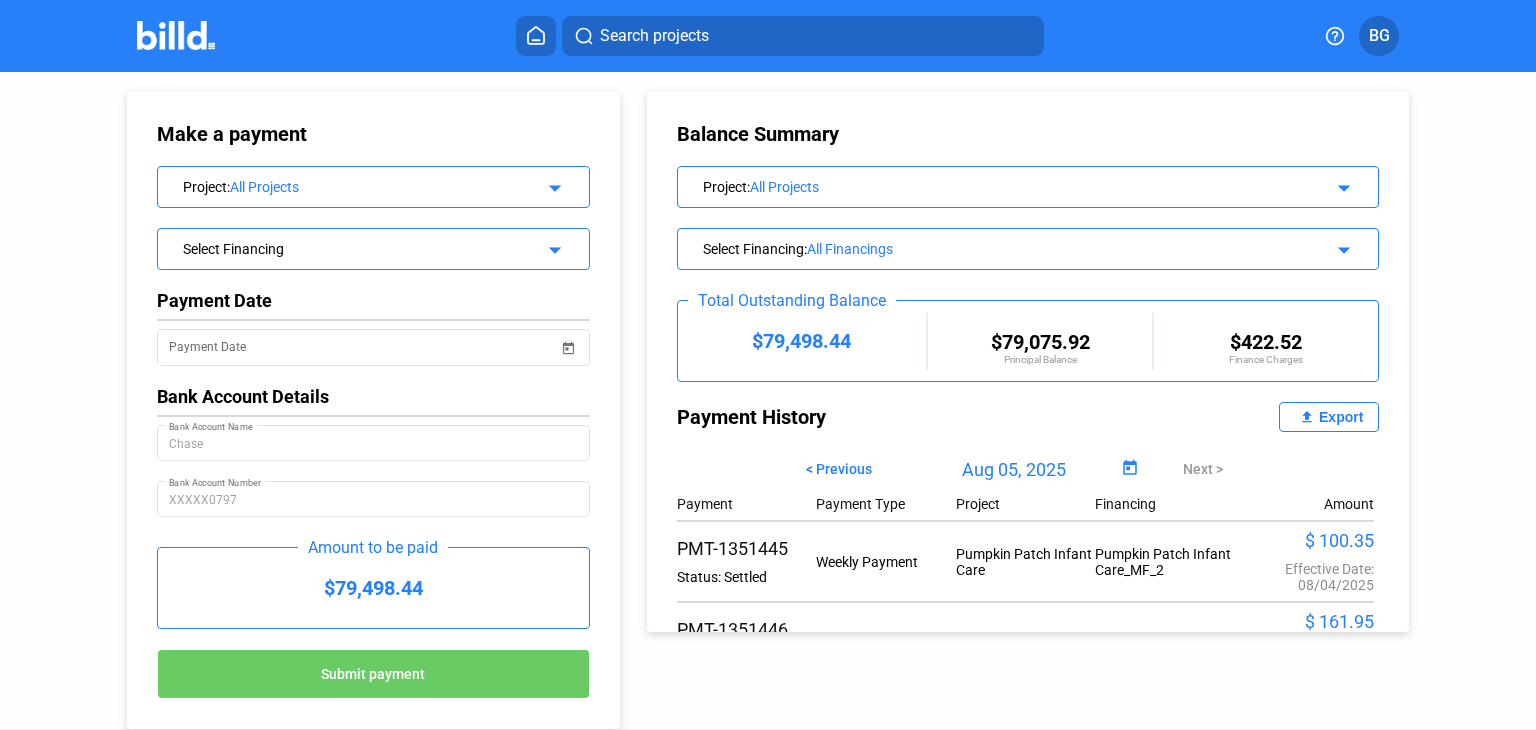 click on "arrow_drop_down" 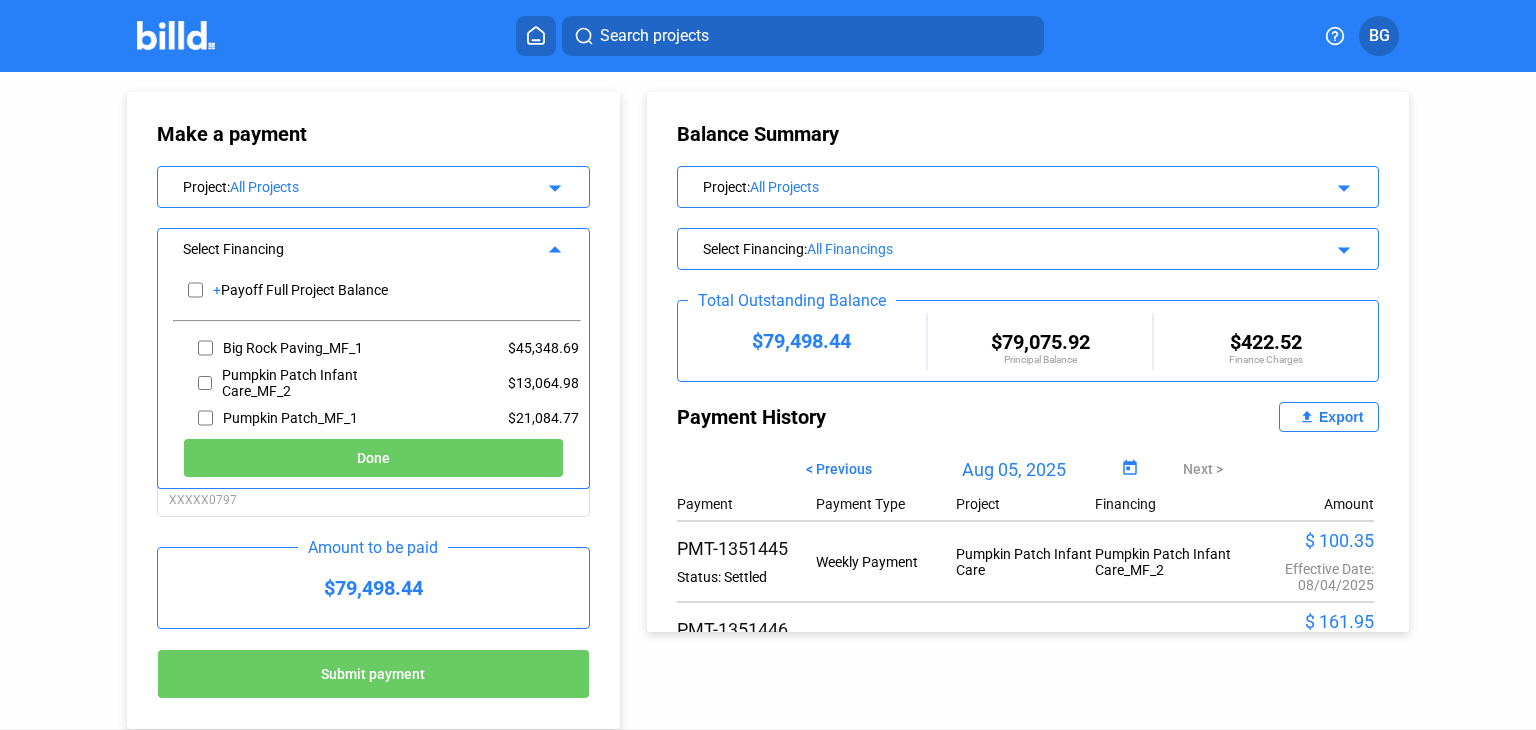 scroll, scrollTop: 0, scrollLeft: 0, axis: both 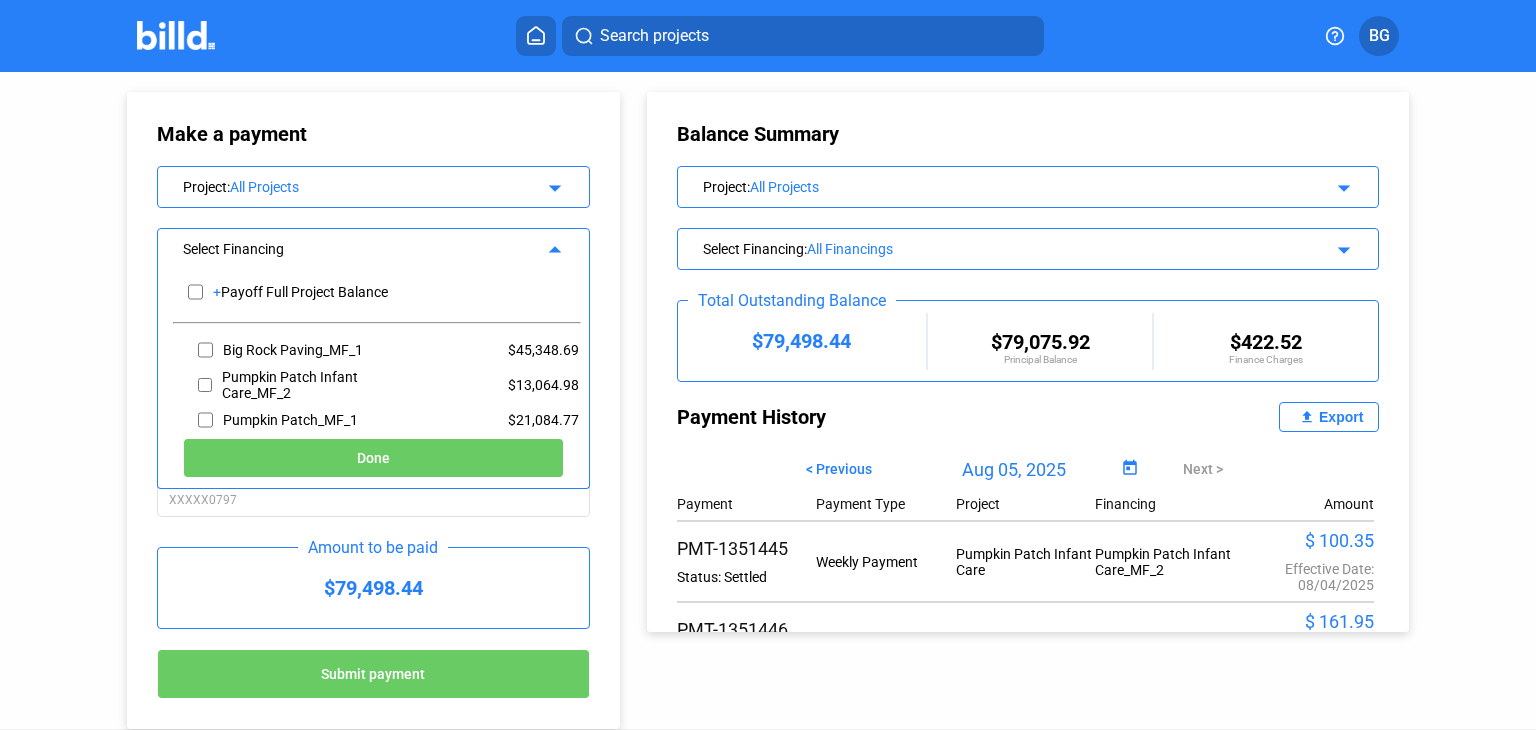 click on "Make a payment   Project  :  All Projects arrow_drop_down  Select Financing  arrow_drop_up +  Payoff Full Project Balance Big Rock Paving_MF_1  $45,348.69  Pumpkin Patch Infant Care_MF_2  $13,064.98  Pumpkin Patch_MF_1  $21,084.77  Done  Payment Date  Payment Date  Bank Account Details  Chase Bank Account Name XXXXX0797 Bank Account Number  Amount to be paid   $79,498.44  Submit payment" 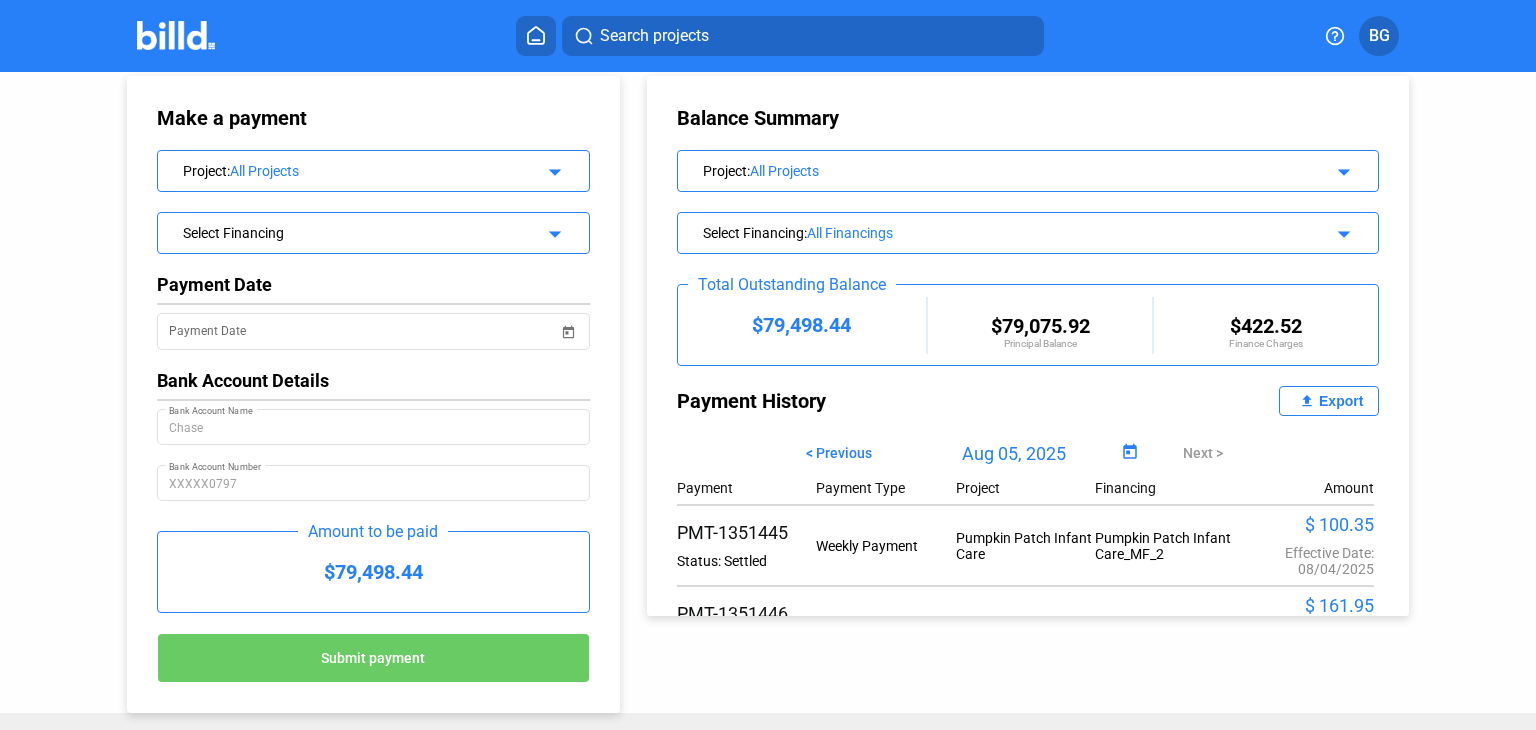 scroll, scrollTop: 0, scrollLeft: 0, axis: both 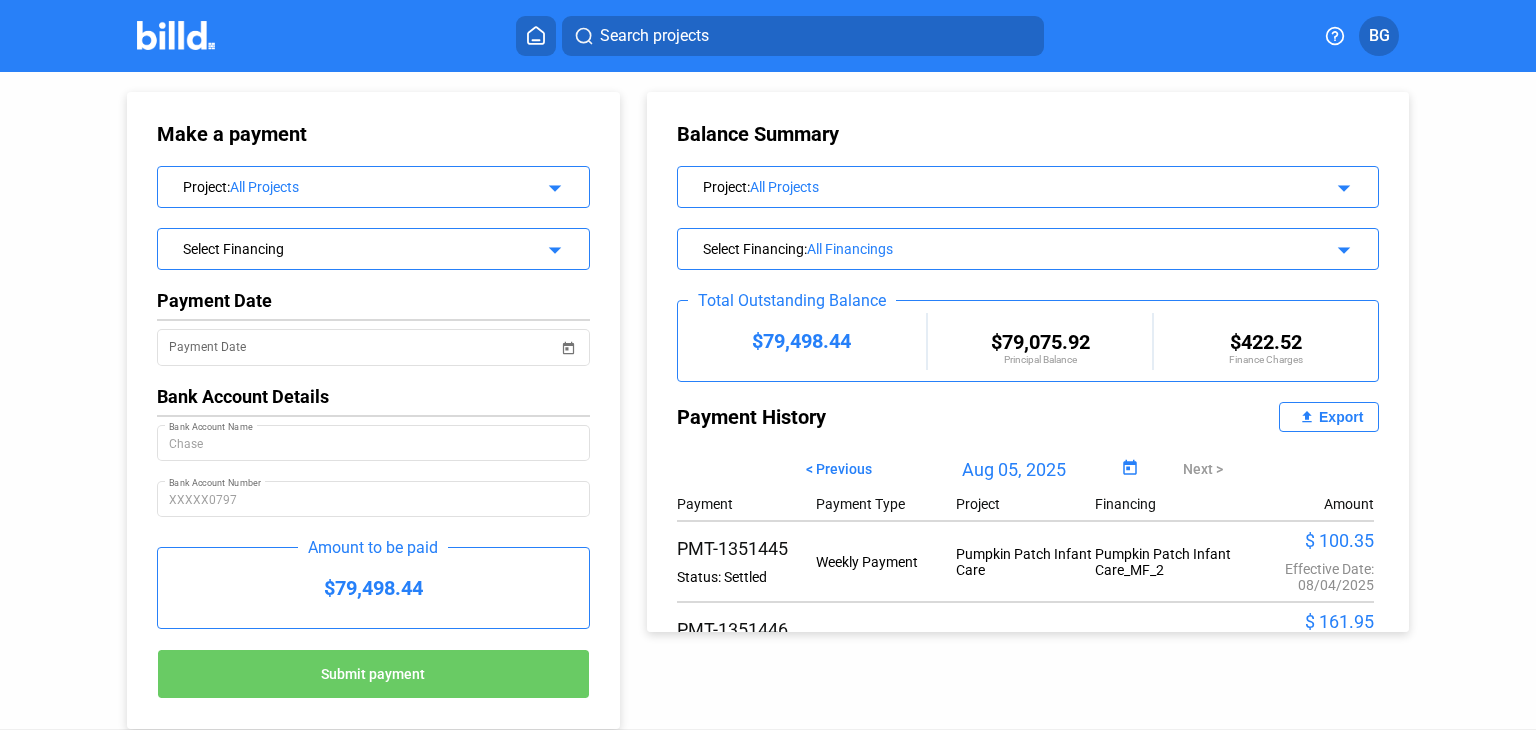 click 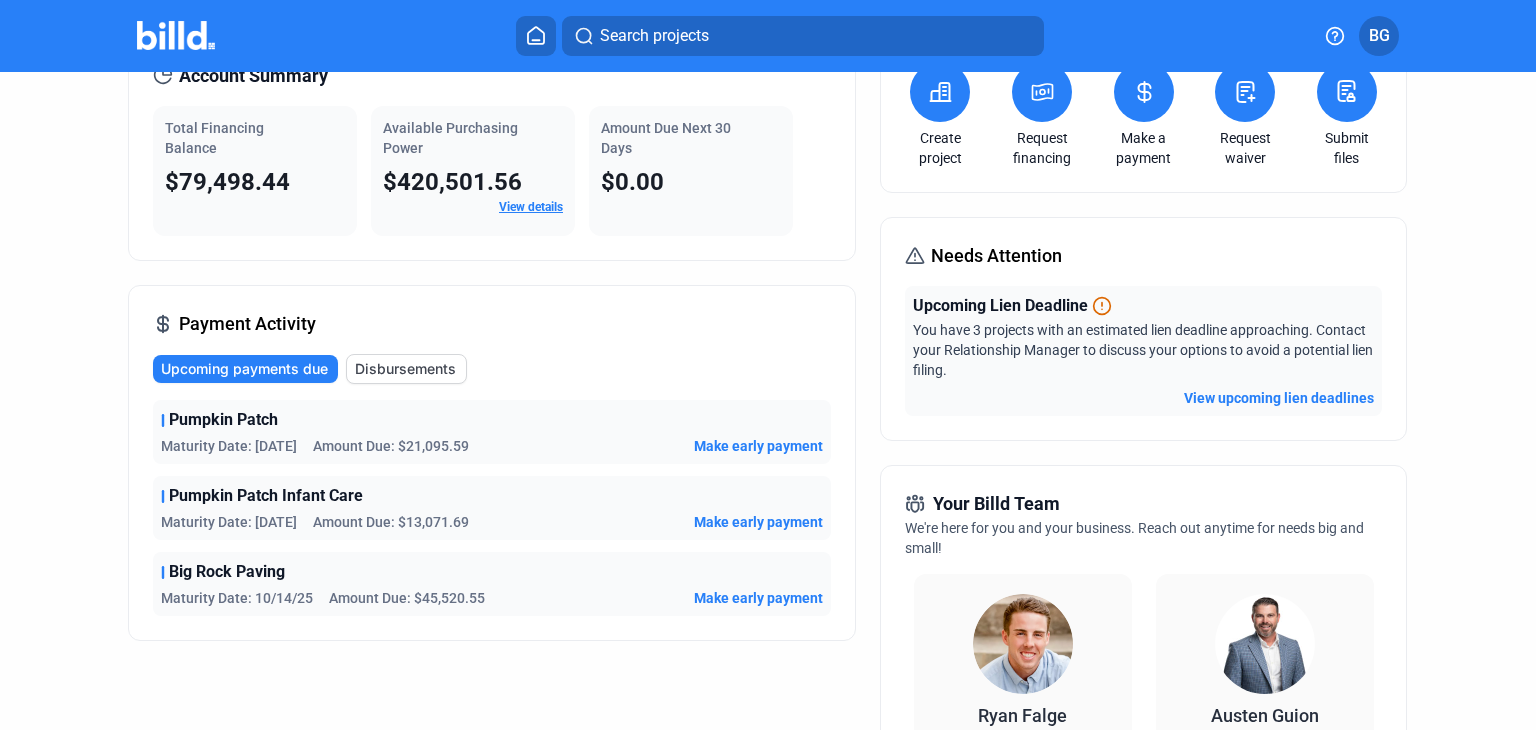 scroll, scrollTop: 0, scrollLeft: 0, axis: both 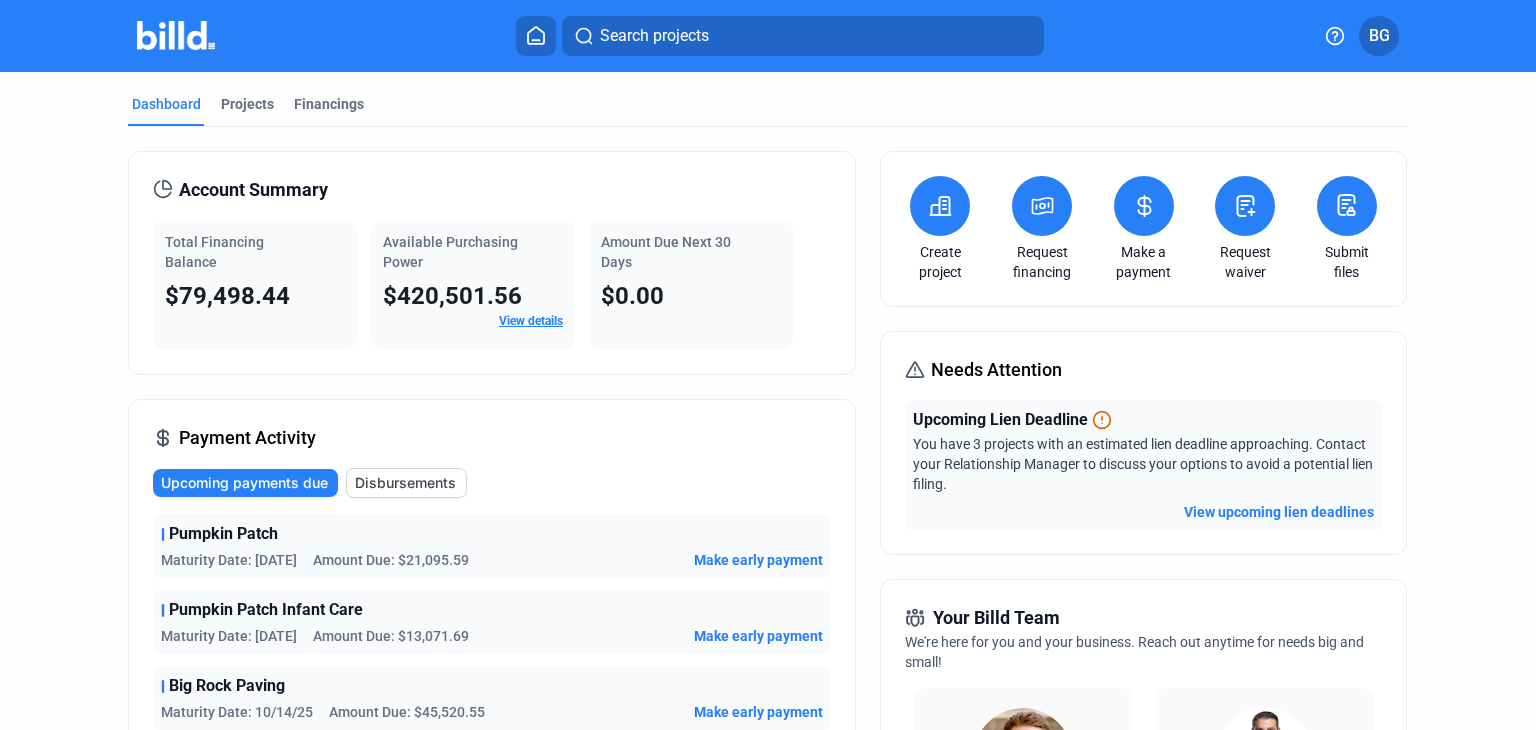 click on "View details" at bounding box center (531, 321) 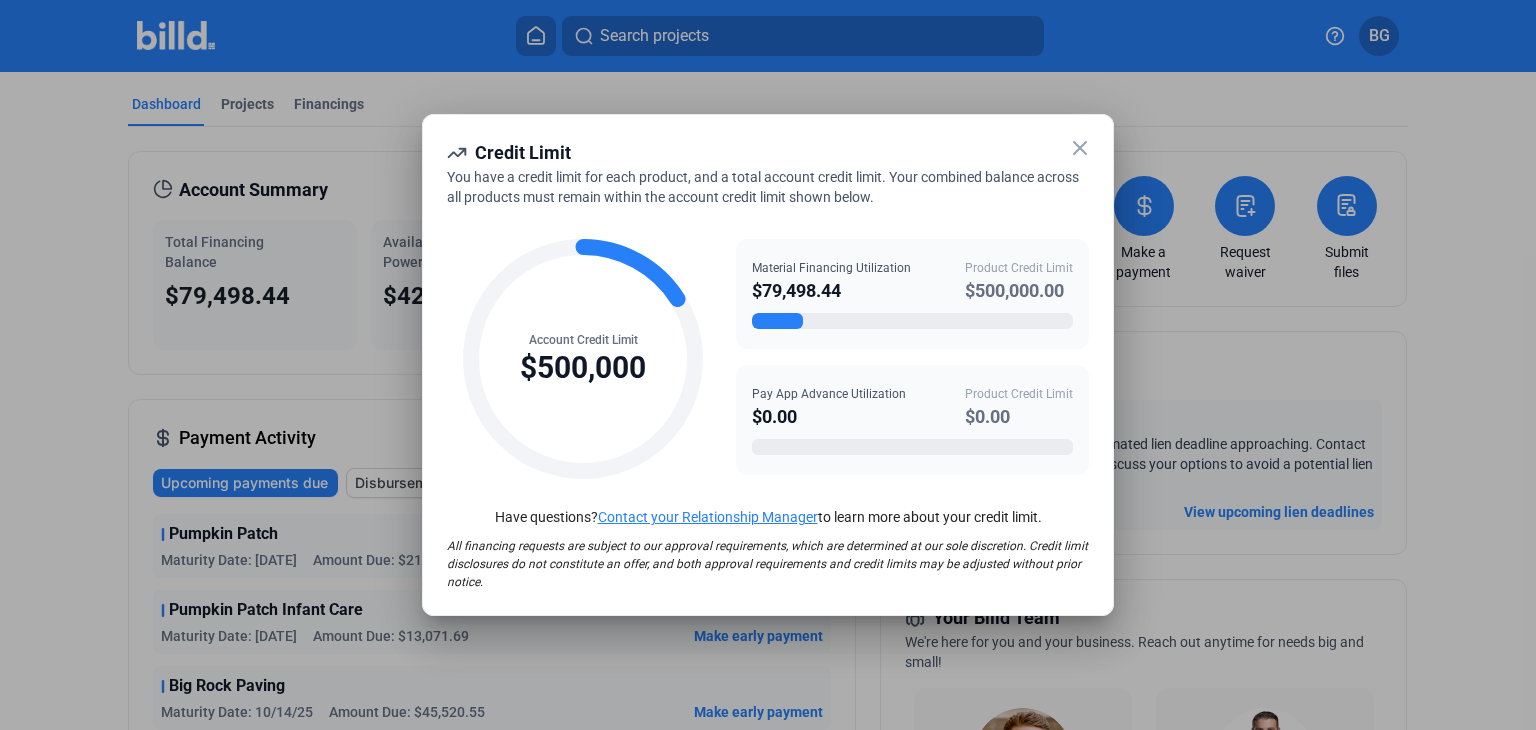 click 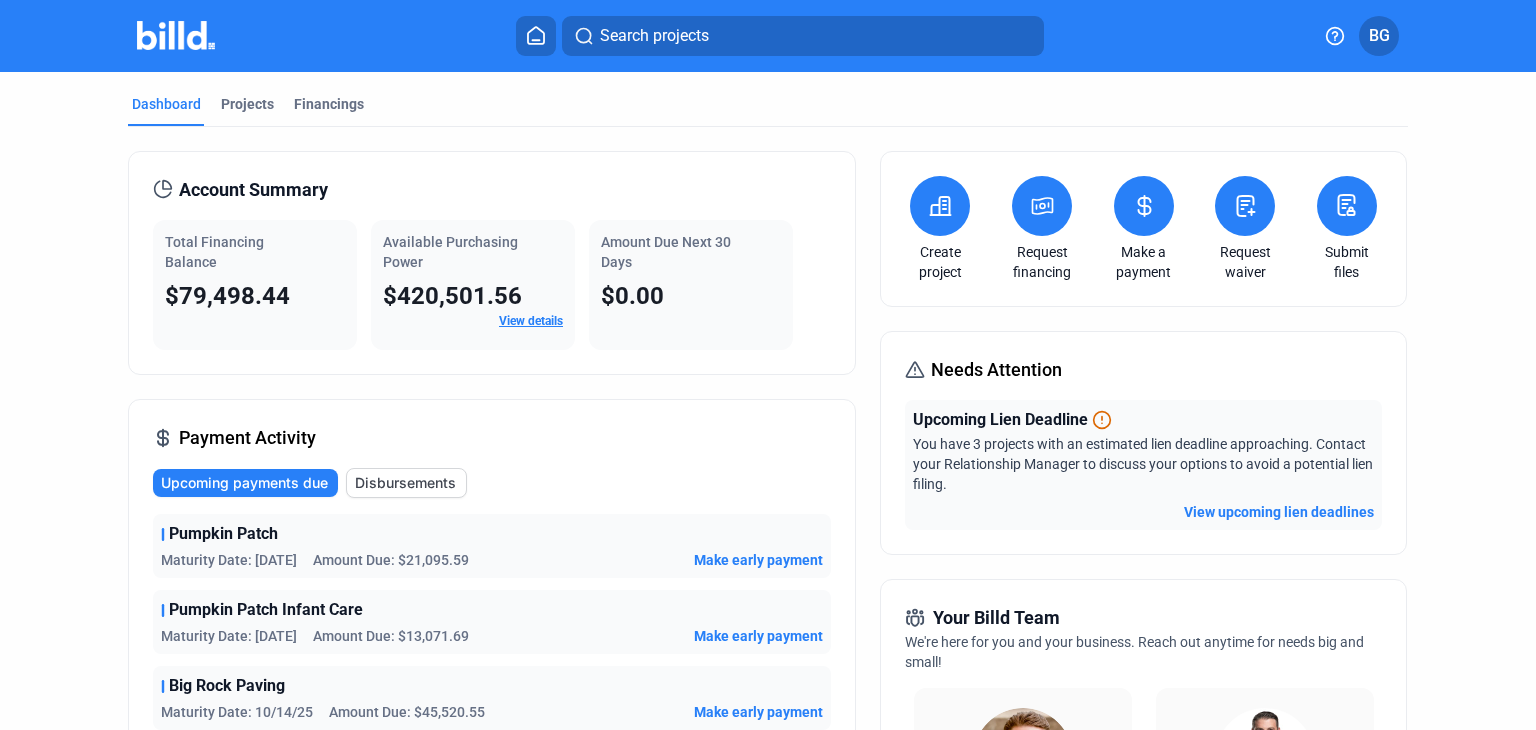 click at bounding box center [176, 35] 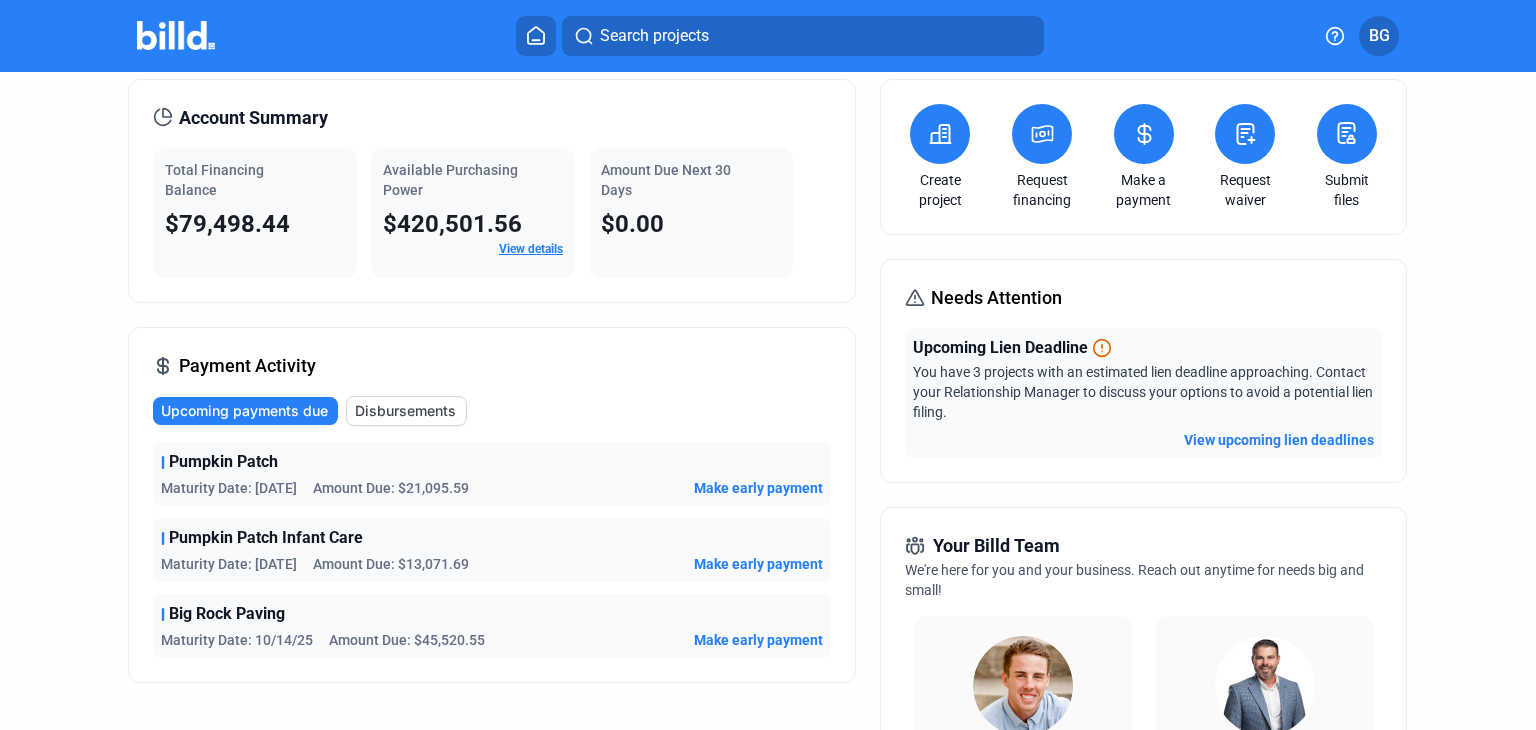 scroll, scrollTop: 0, scrollLeft: 0, axis: both 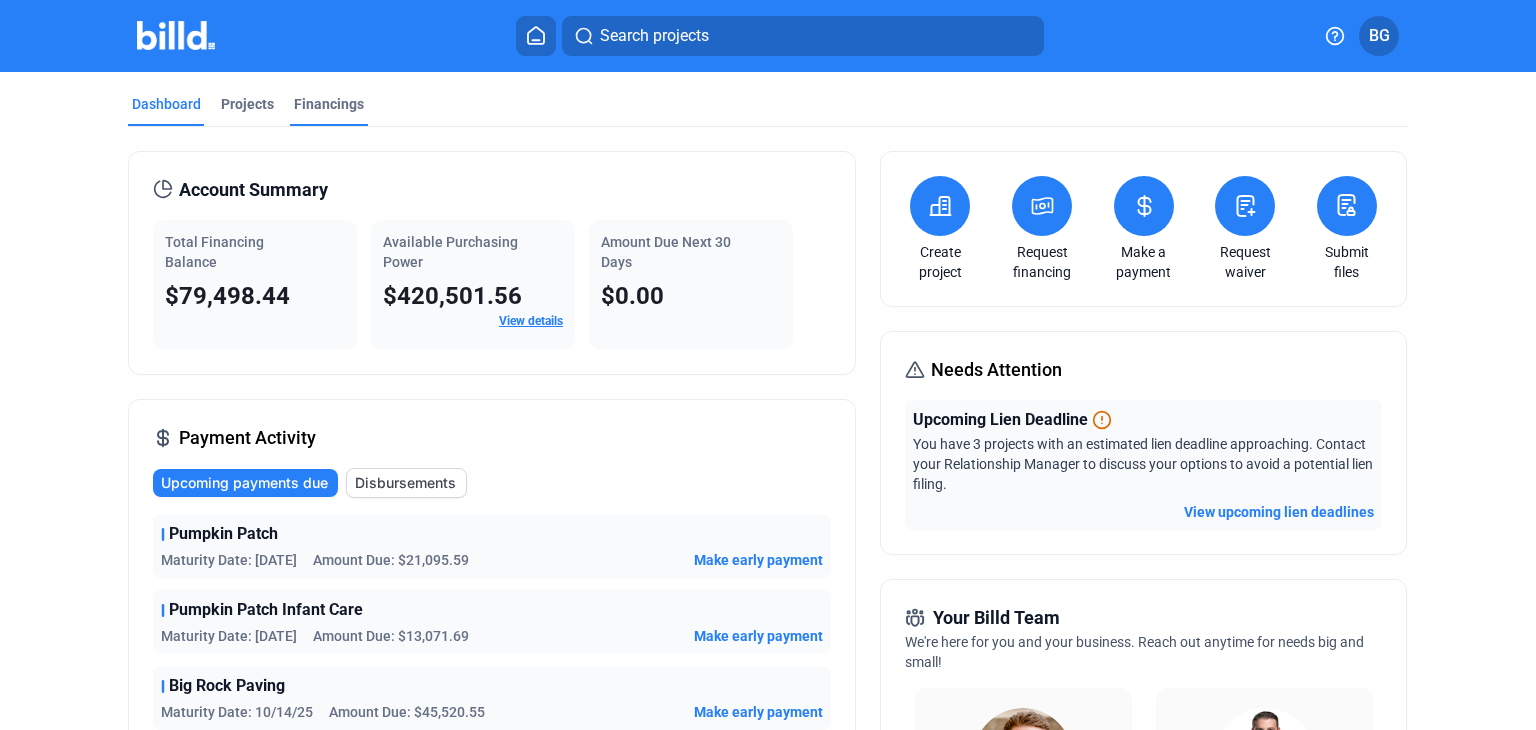 click on "Financings" at bounding box center [329, 104] 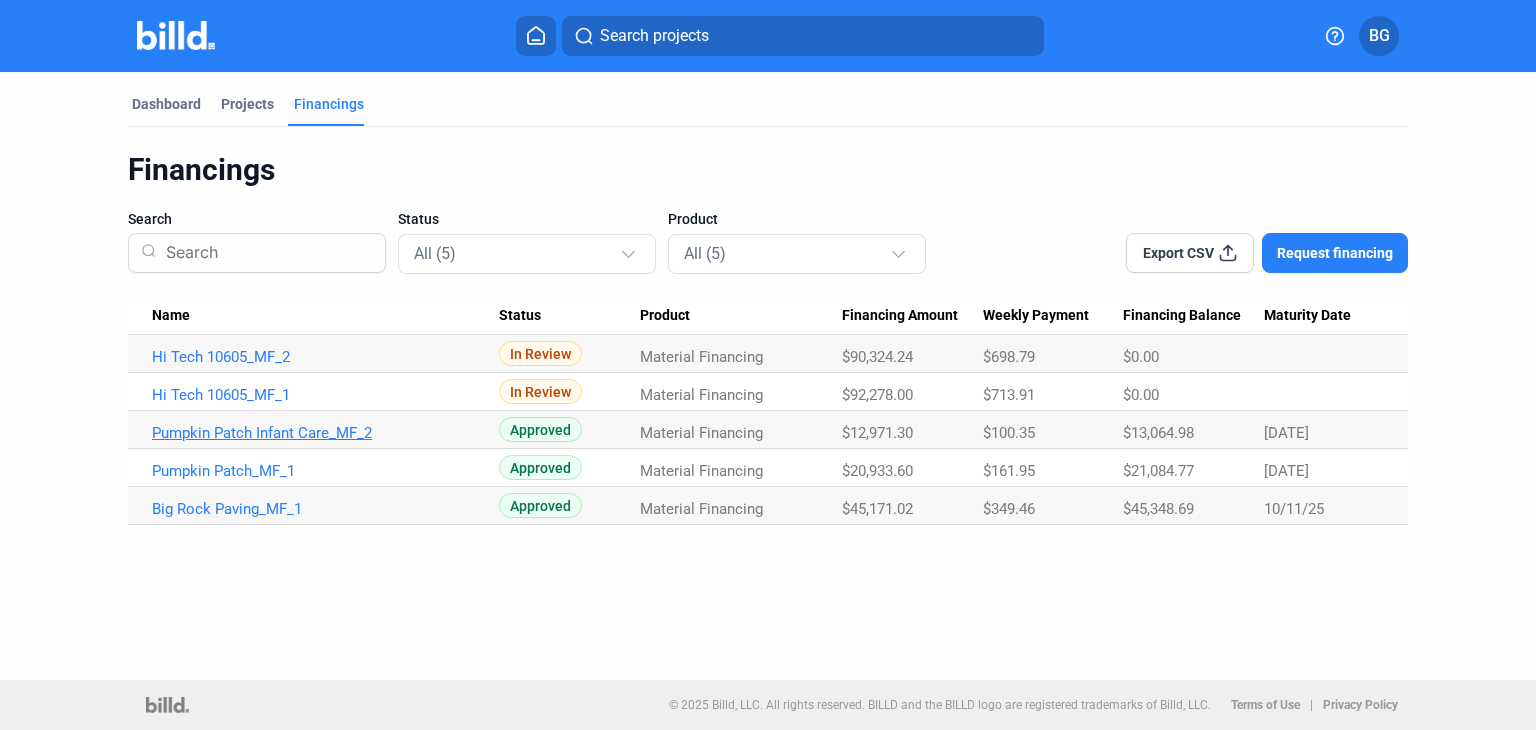 click on "Pumpkin Patch Infant Care_MF_2" at bounding box center [325, 357] 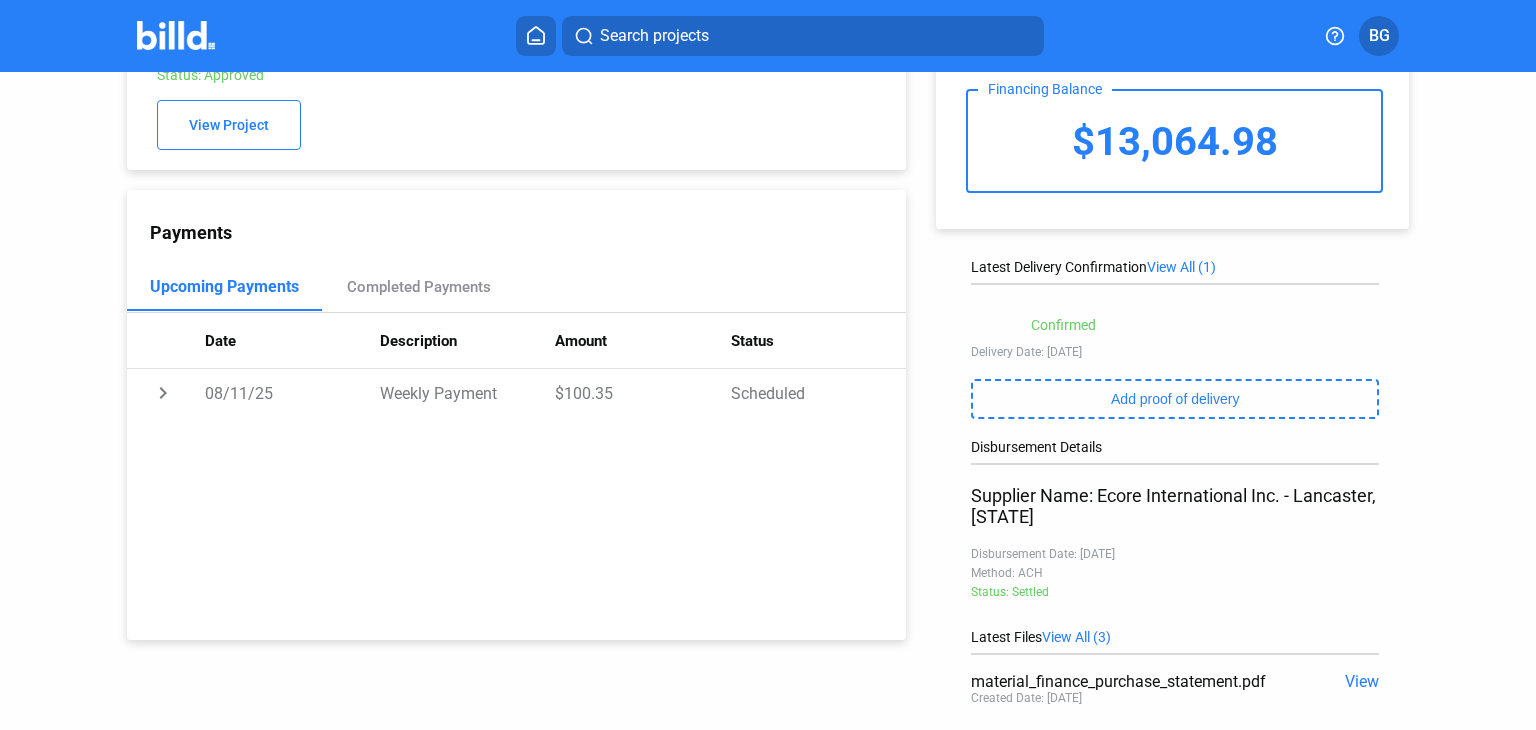 scroll, scrollTop: 0, scrollLeft: 0, axis: both 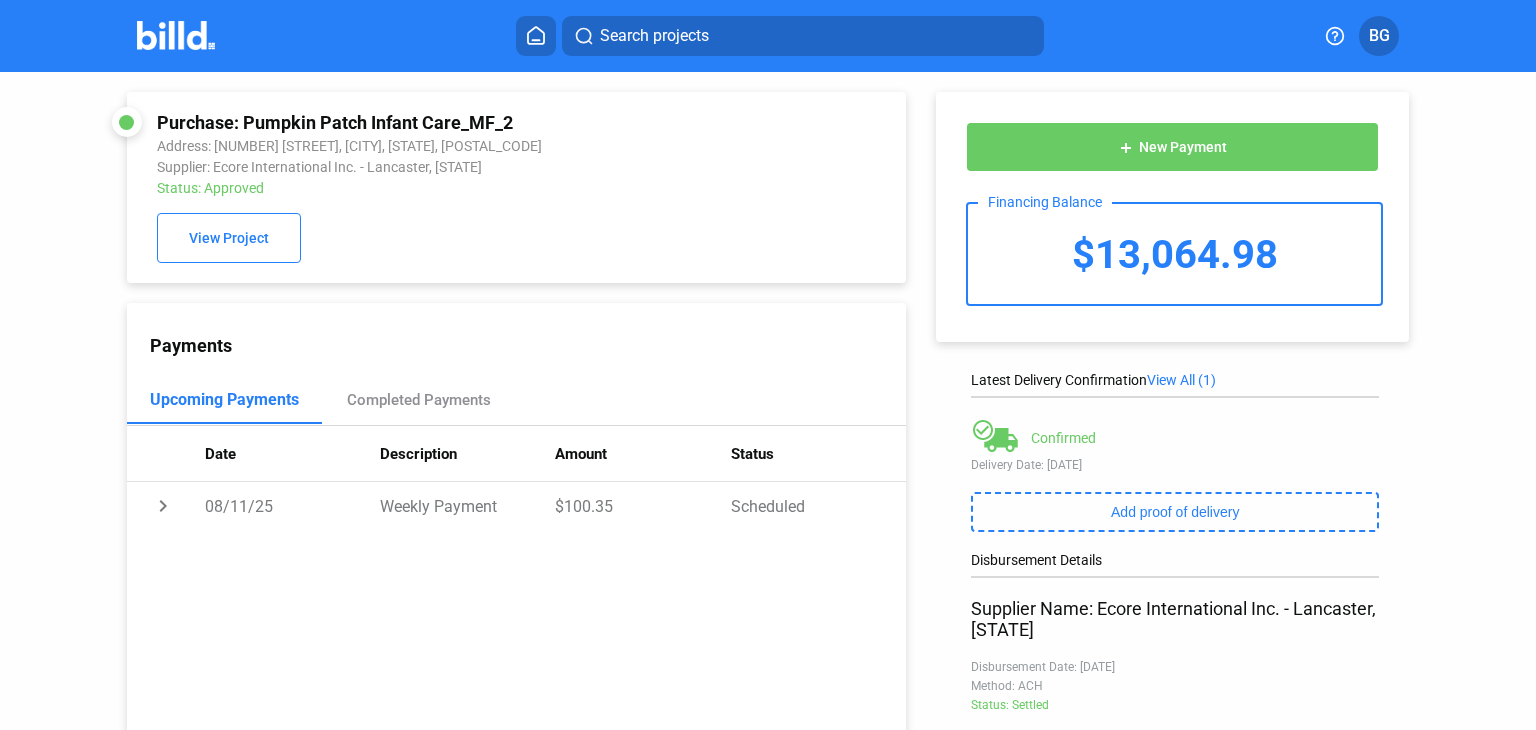 click 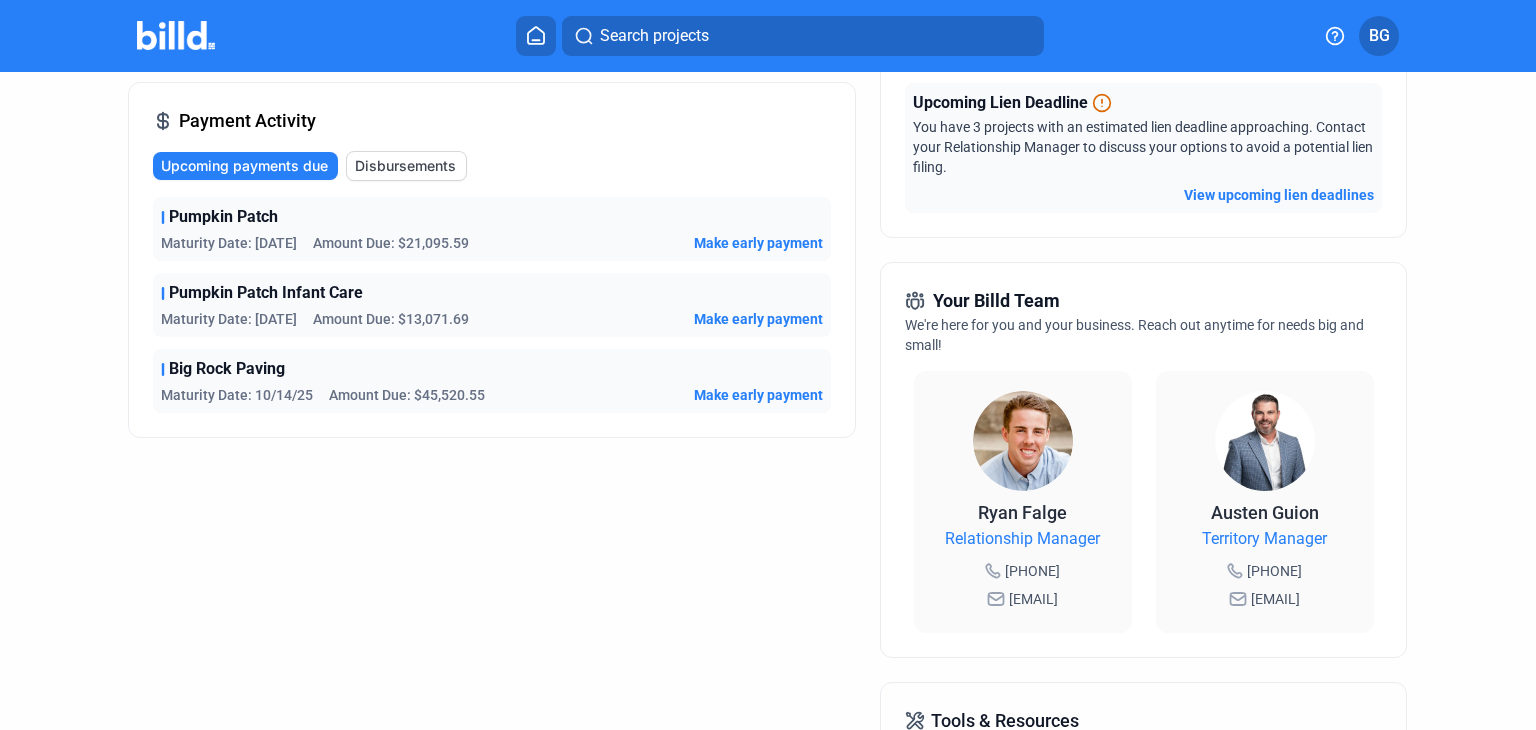 scroll, scrollTop: 0, scrollLeft: 0, axis: both 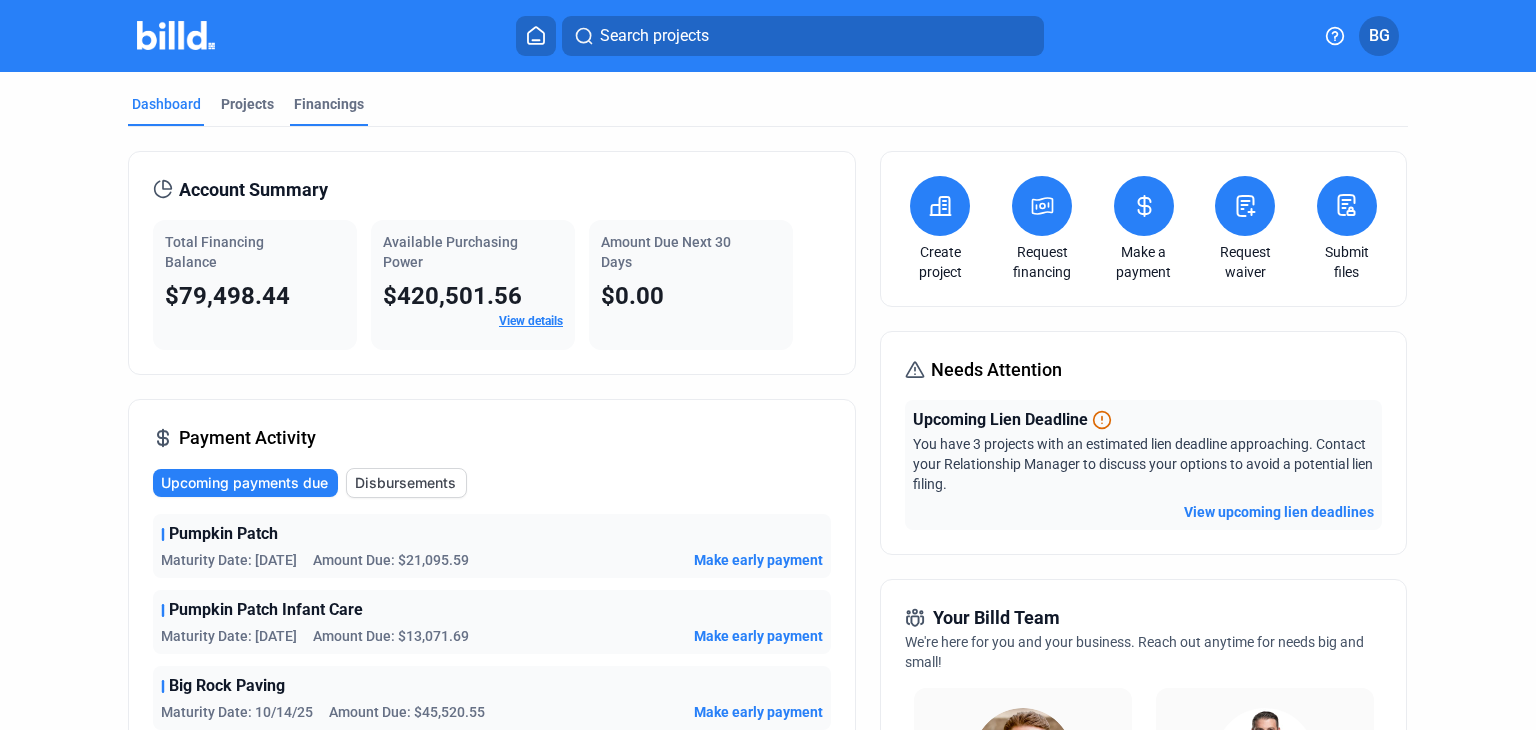 click on "Financings" at bounding box center [329, 104] 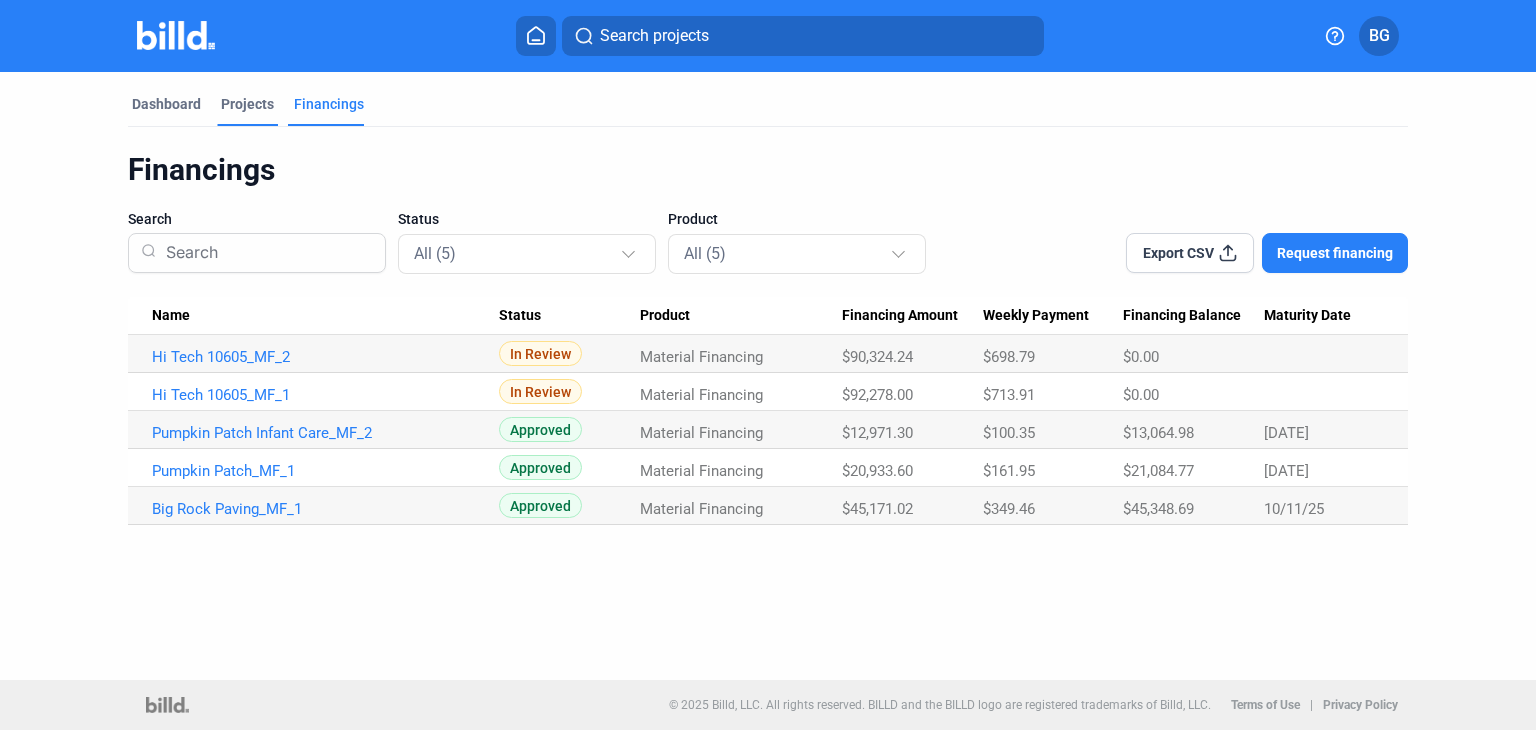 click on "Projects" at bounding box center (247, 104) 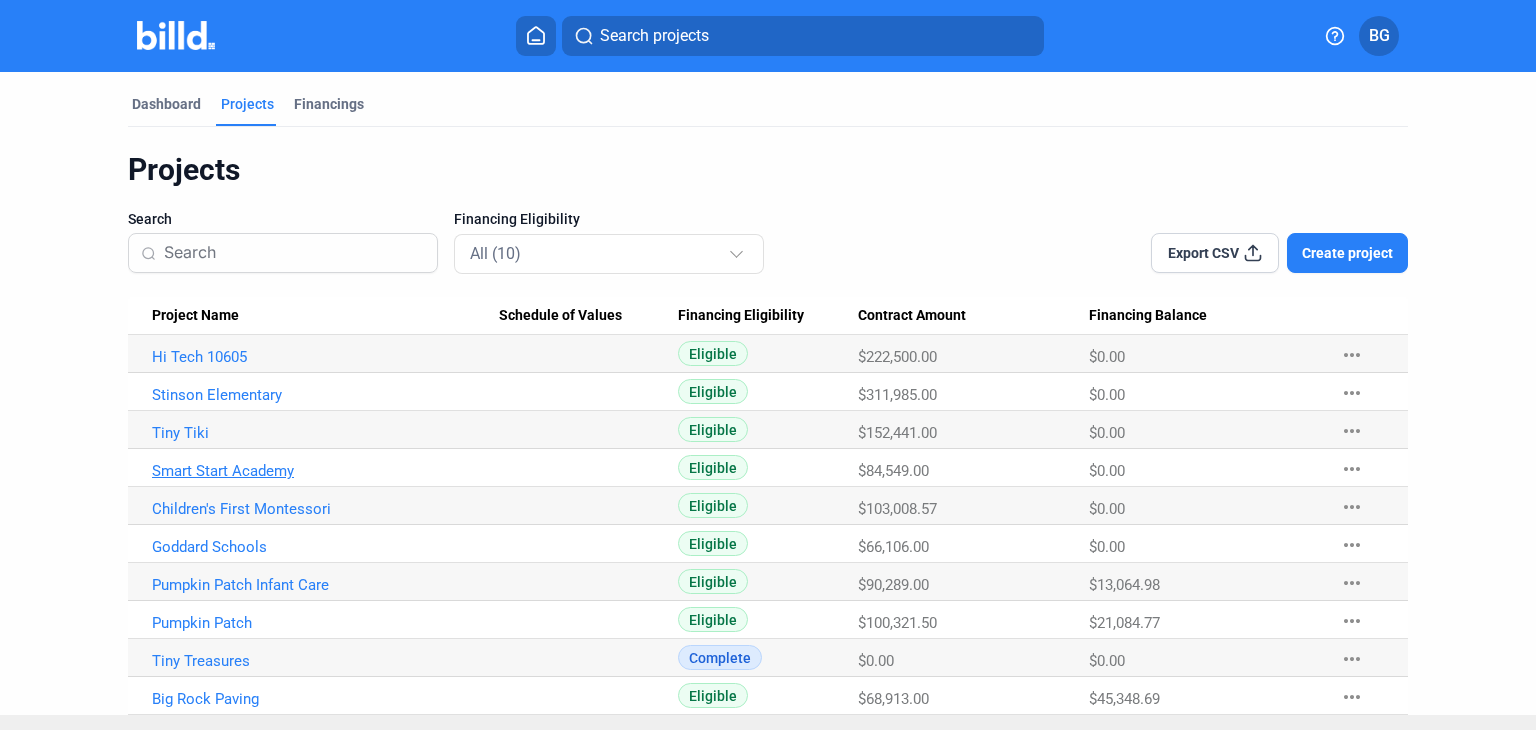 click on "Smart Start Academy" at bounding box center (325, 357) 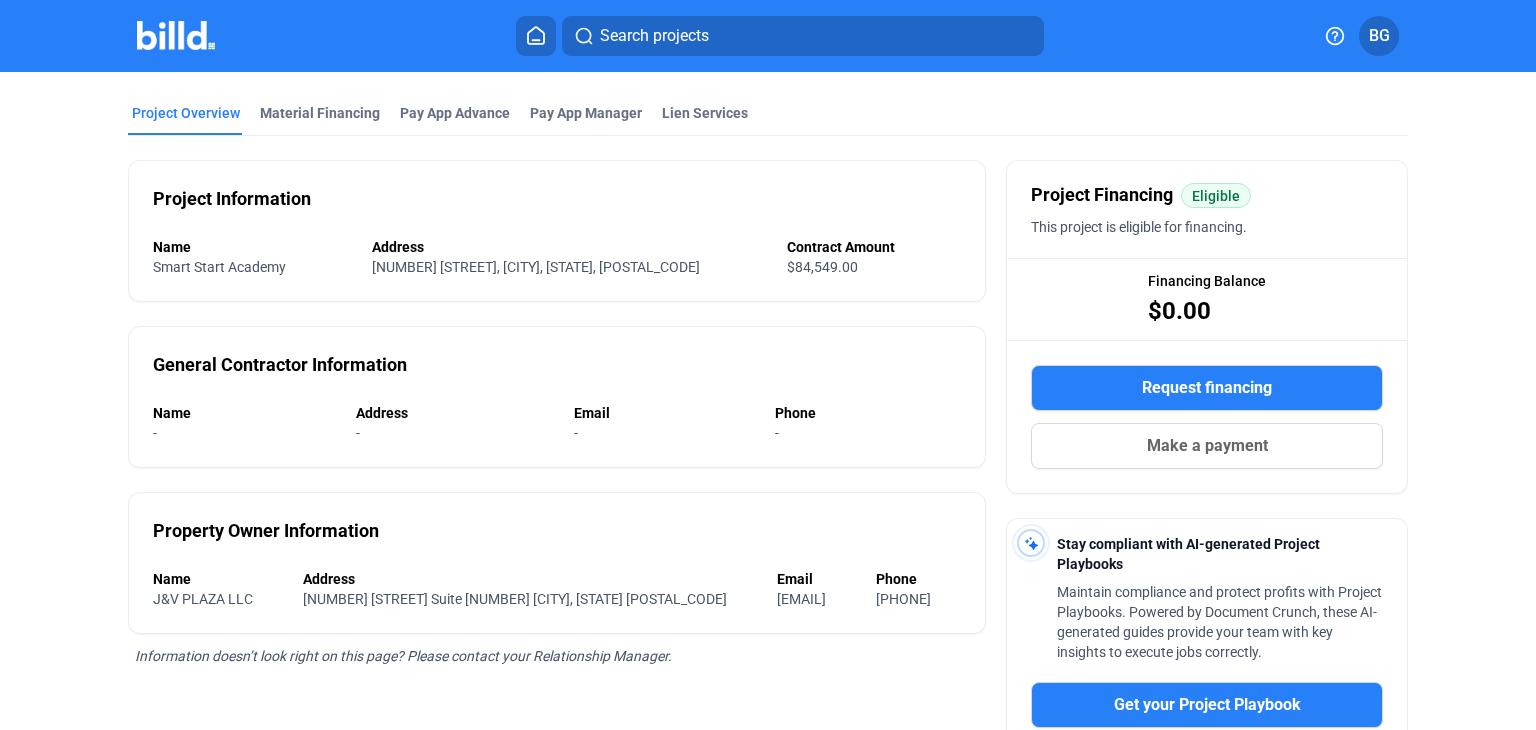 scroll, scrollTop: 0, scrollLeft: 0, axis: both 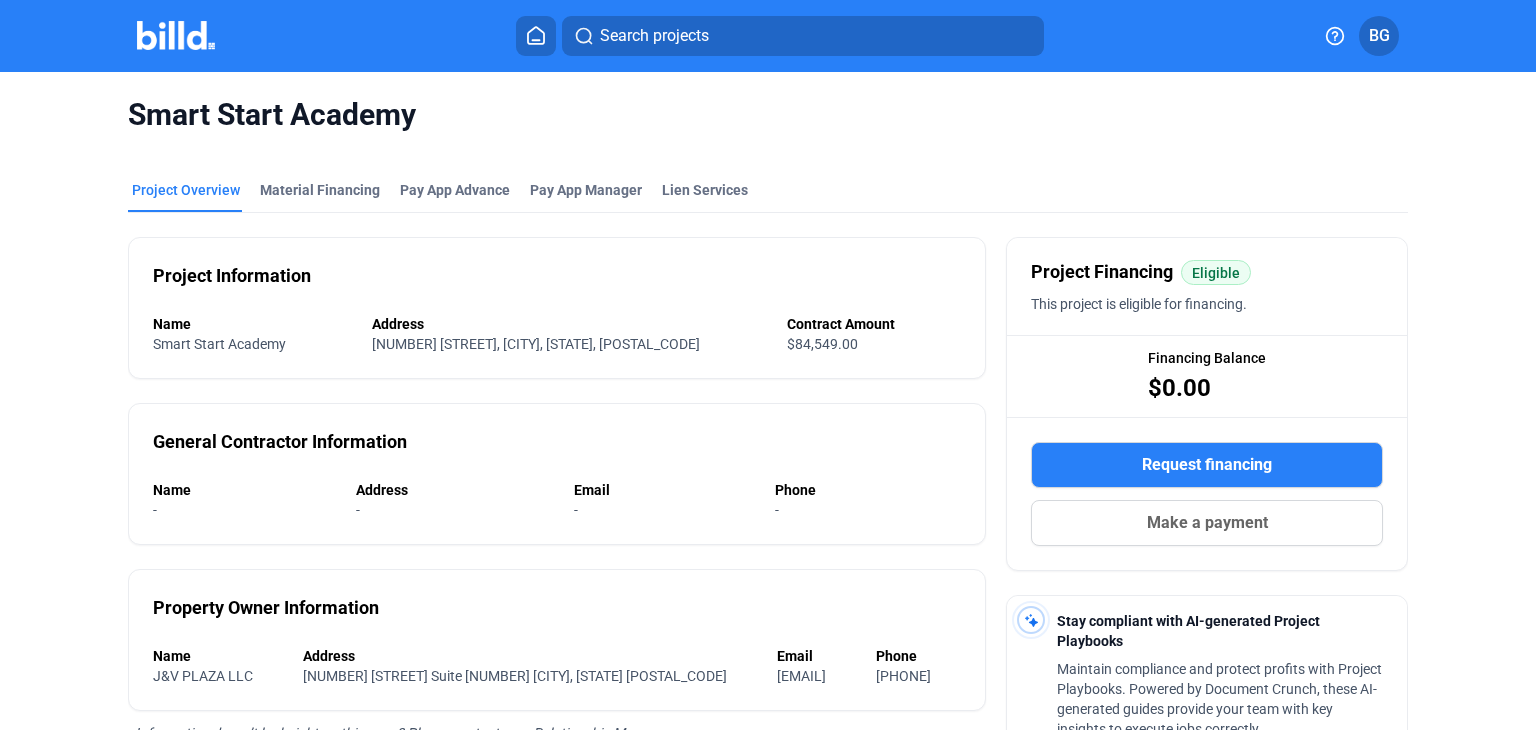 click 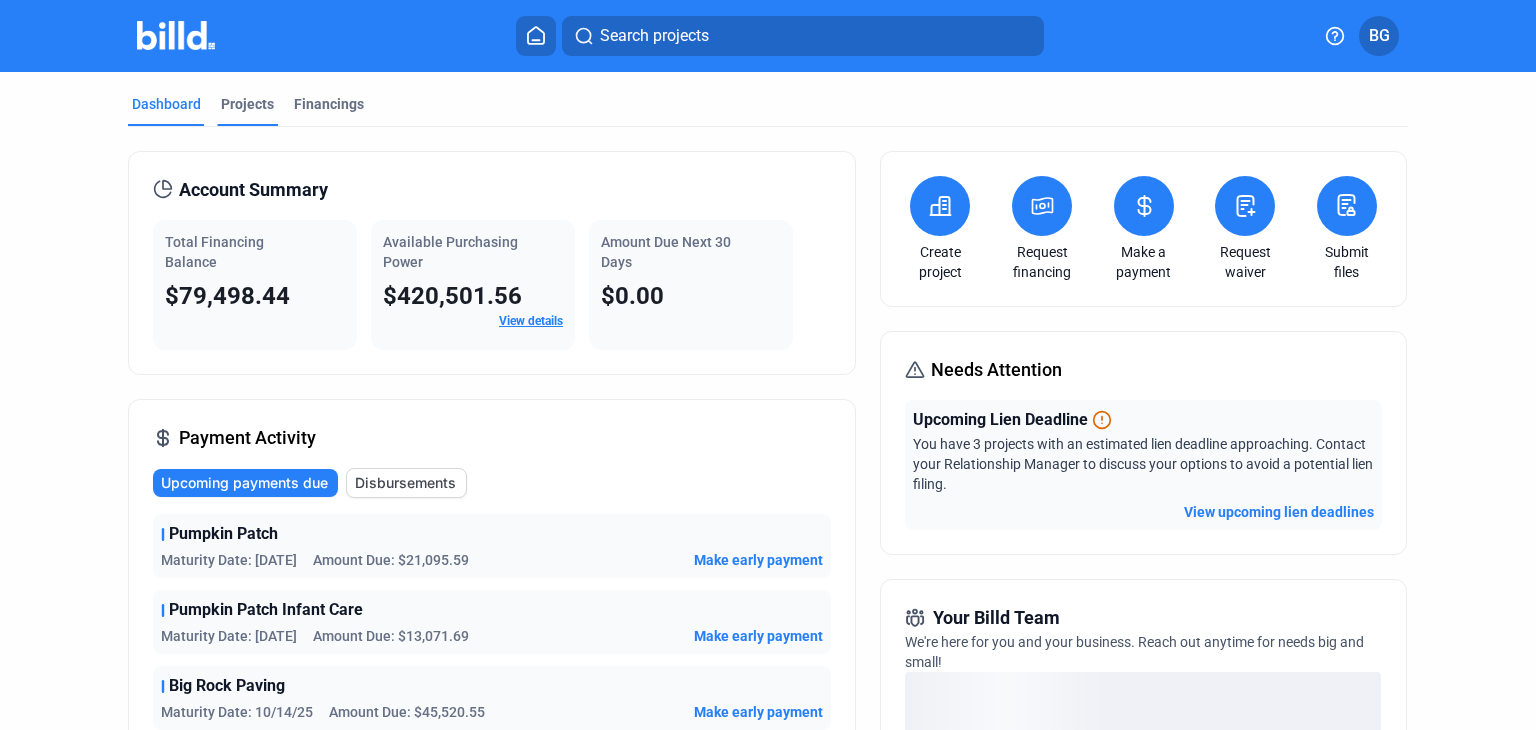 click on "Projects" at bounding box center (247, 104) 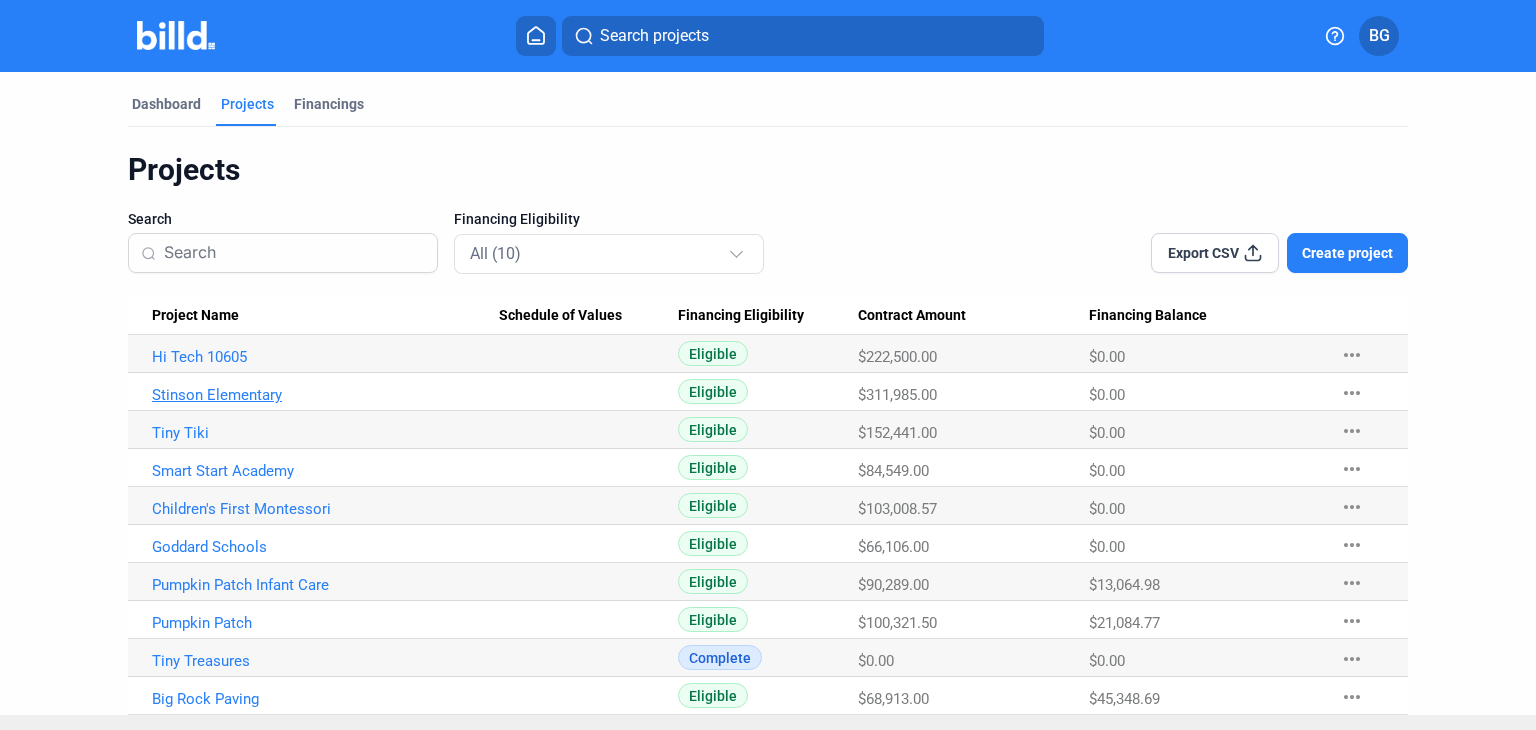 click on "Stinson Elementary" at bounding box center [325, 357] 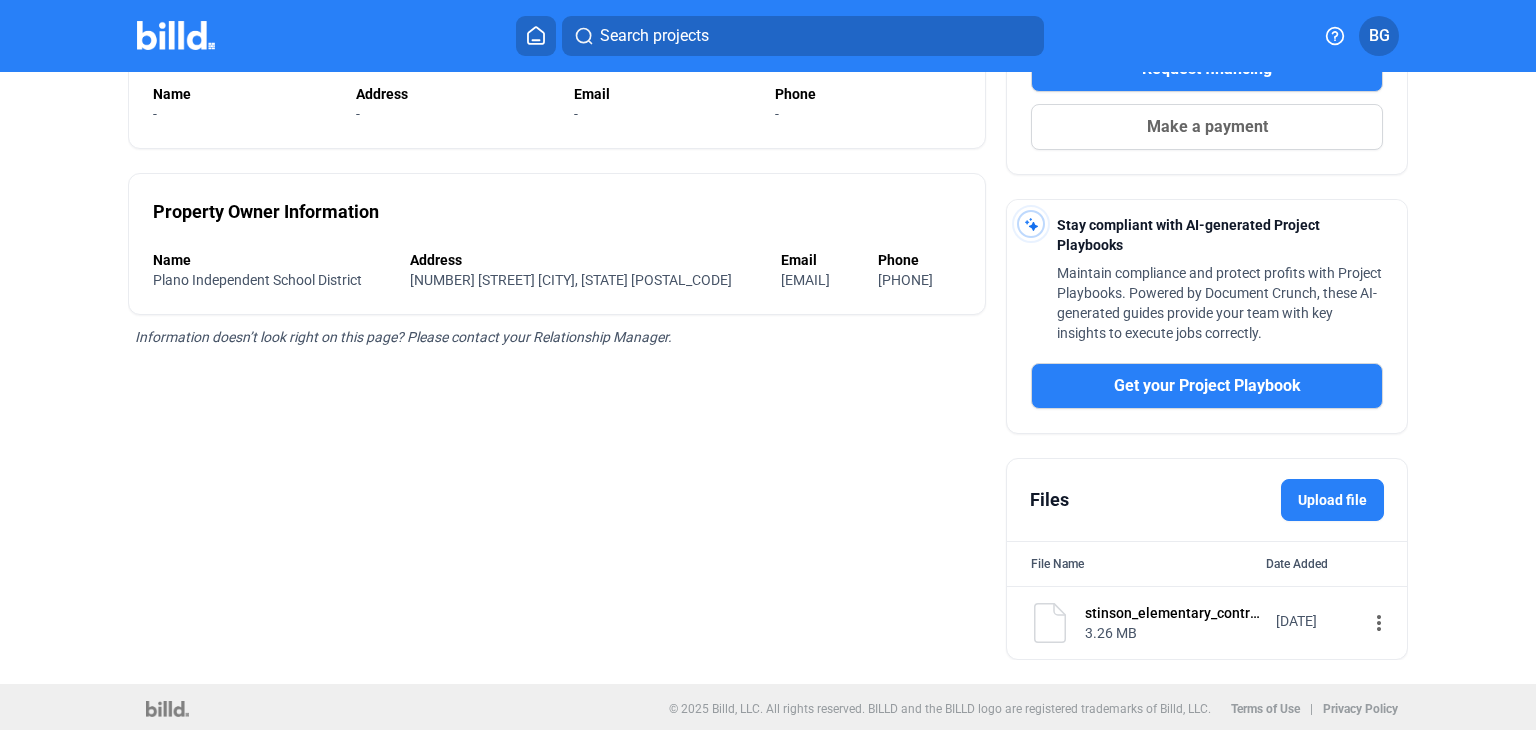 scroll, scrollTop: 0, scrollLeft: 0, axis: both 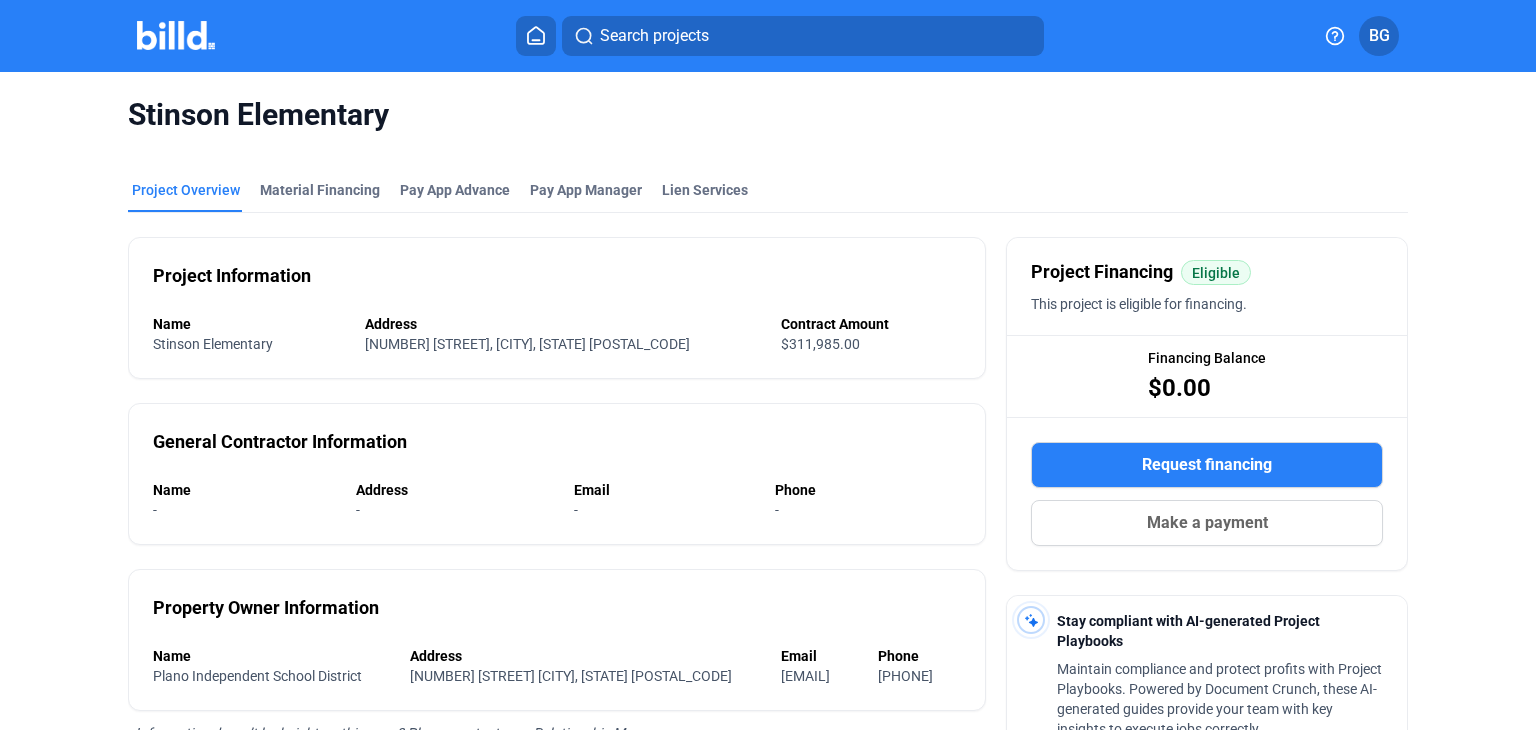click 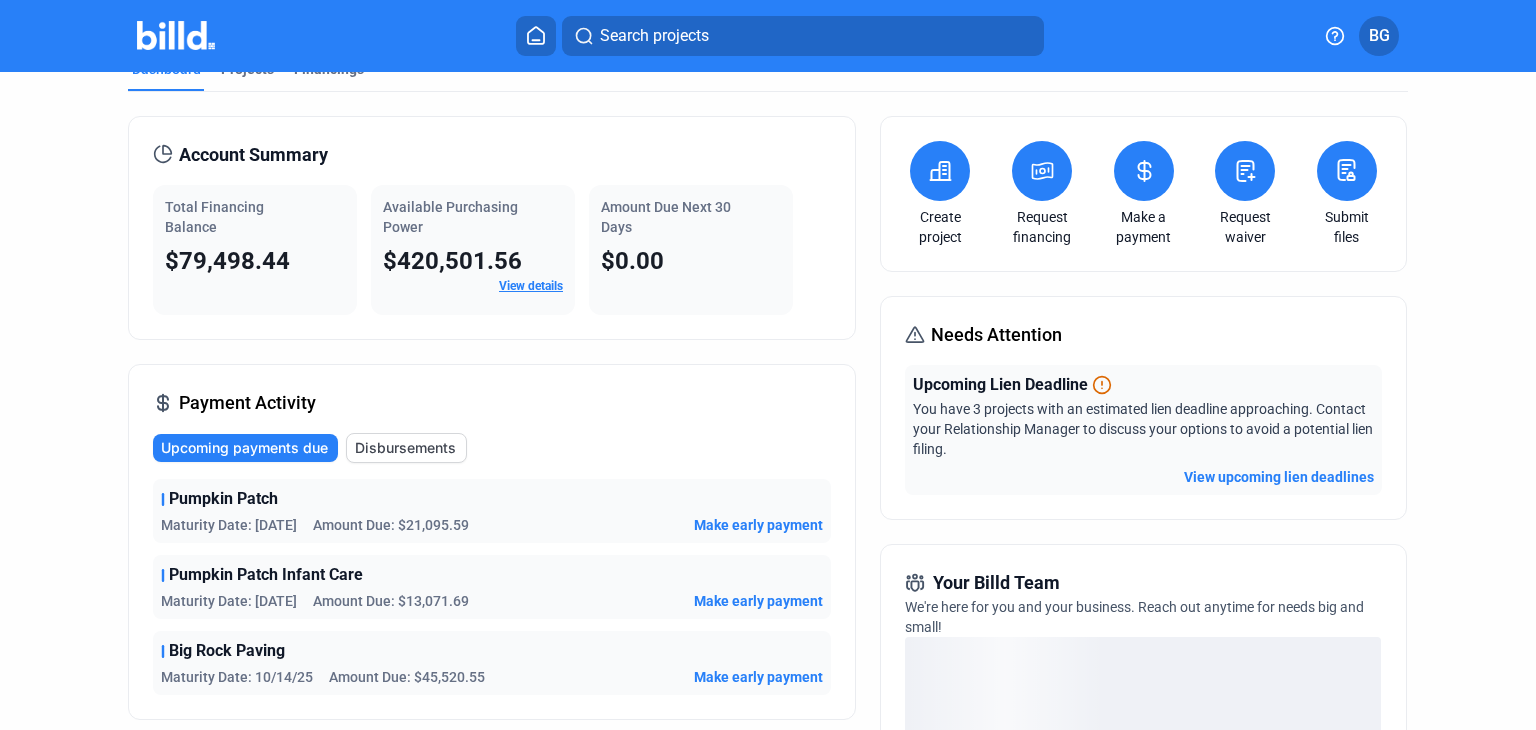 scroll, scrollTop: 0, scrollLeft: 0, axis: both 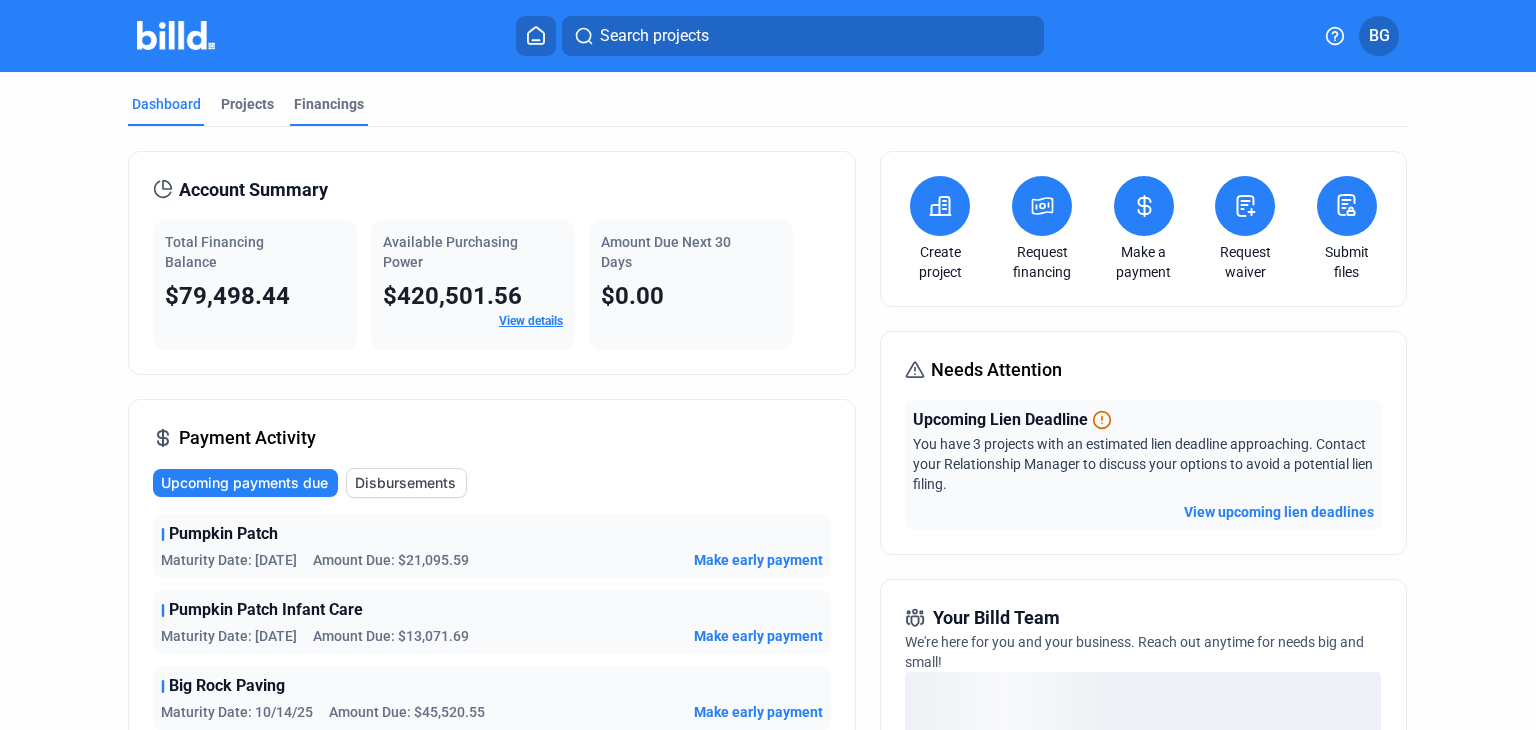 click on "Financings" at bounding box center [329, 104] 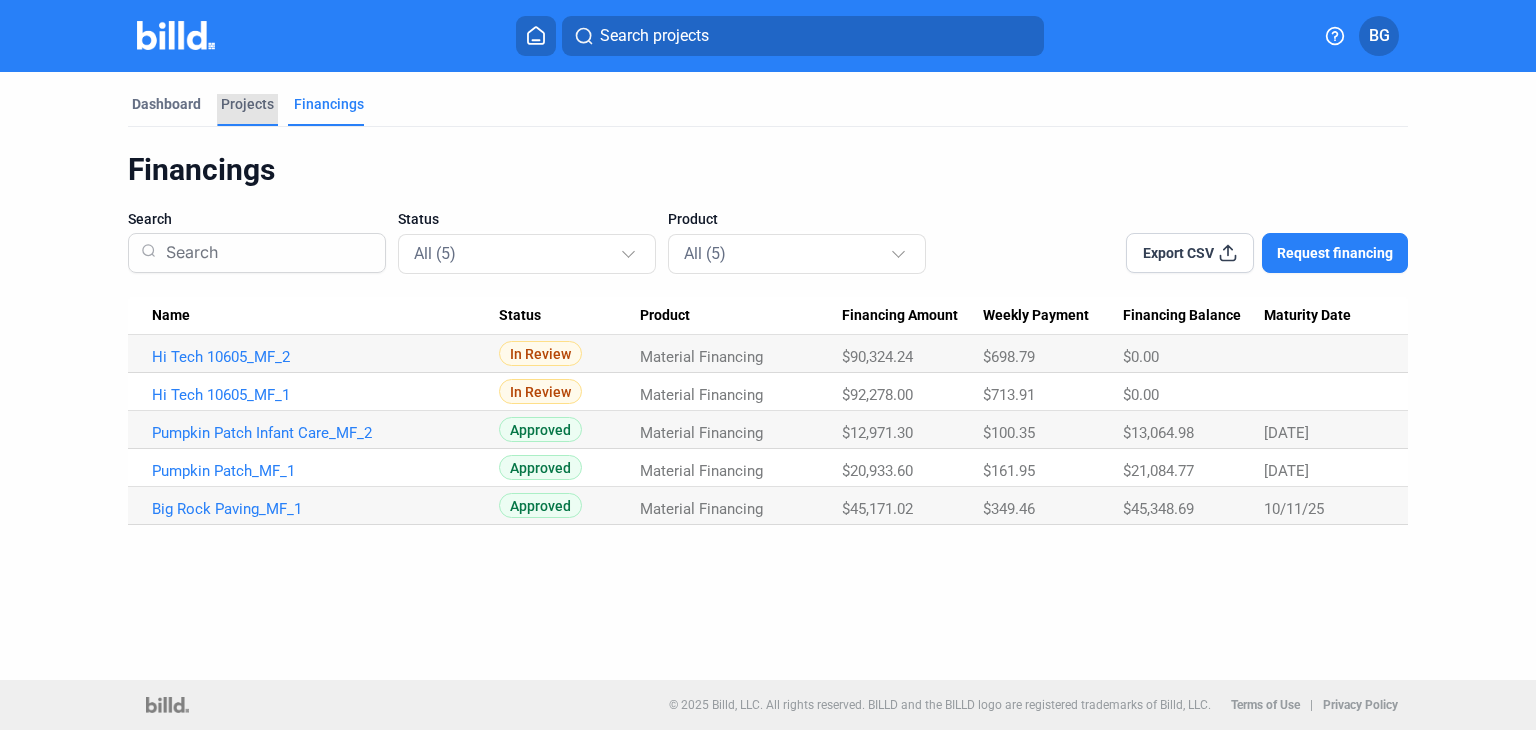 drag, startPoint x: 244, startPoint y: 97, endPoint x: 253, endPoint y: 117, distance: 21.931713 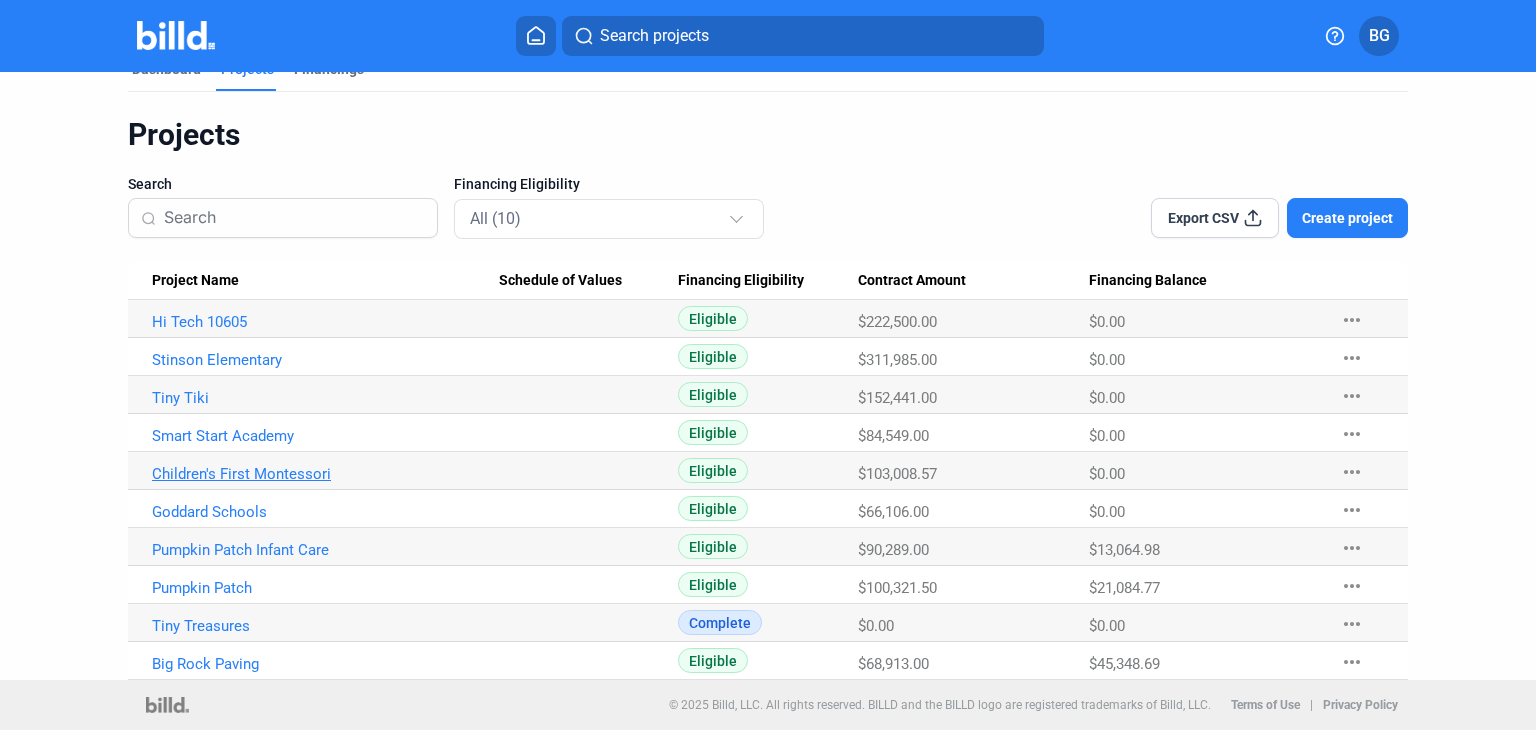 scroll, scrollTop: 0, scrollLeft: 0, axis: both 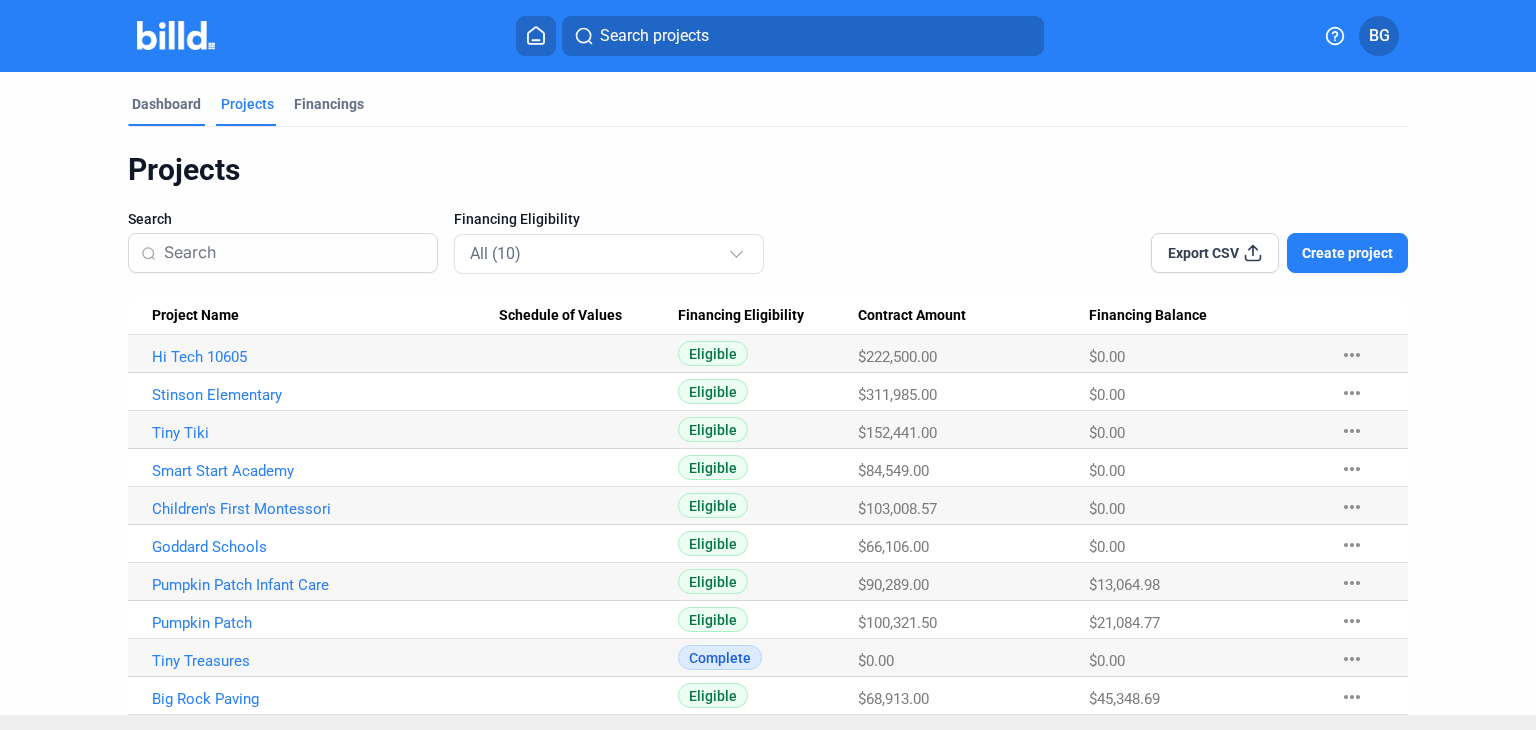 click on "Dashboard" at bounding box center [166, 104] 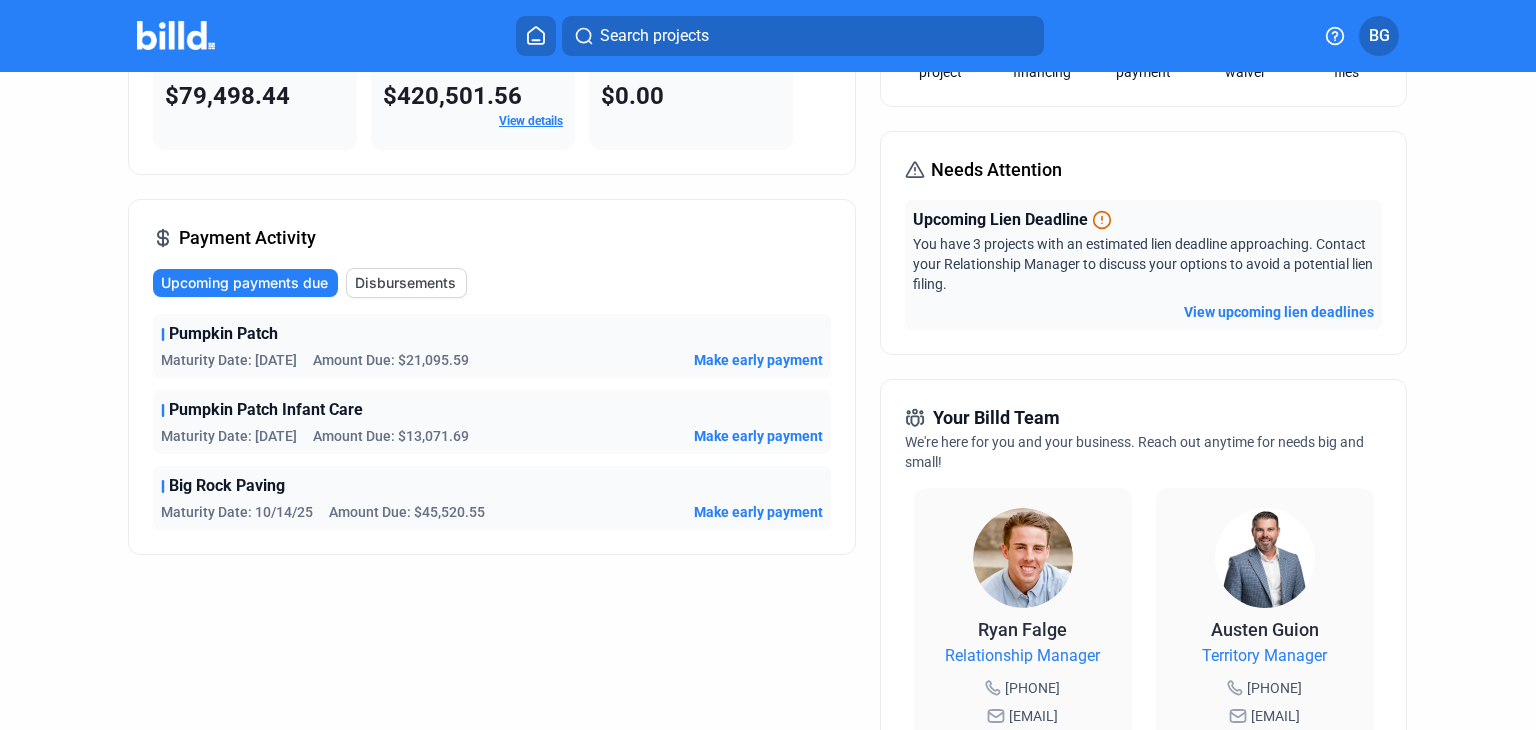 scroll, scrollTop: 0, scrollLeft: 0, axis: both 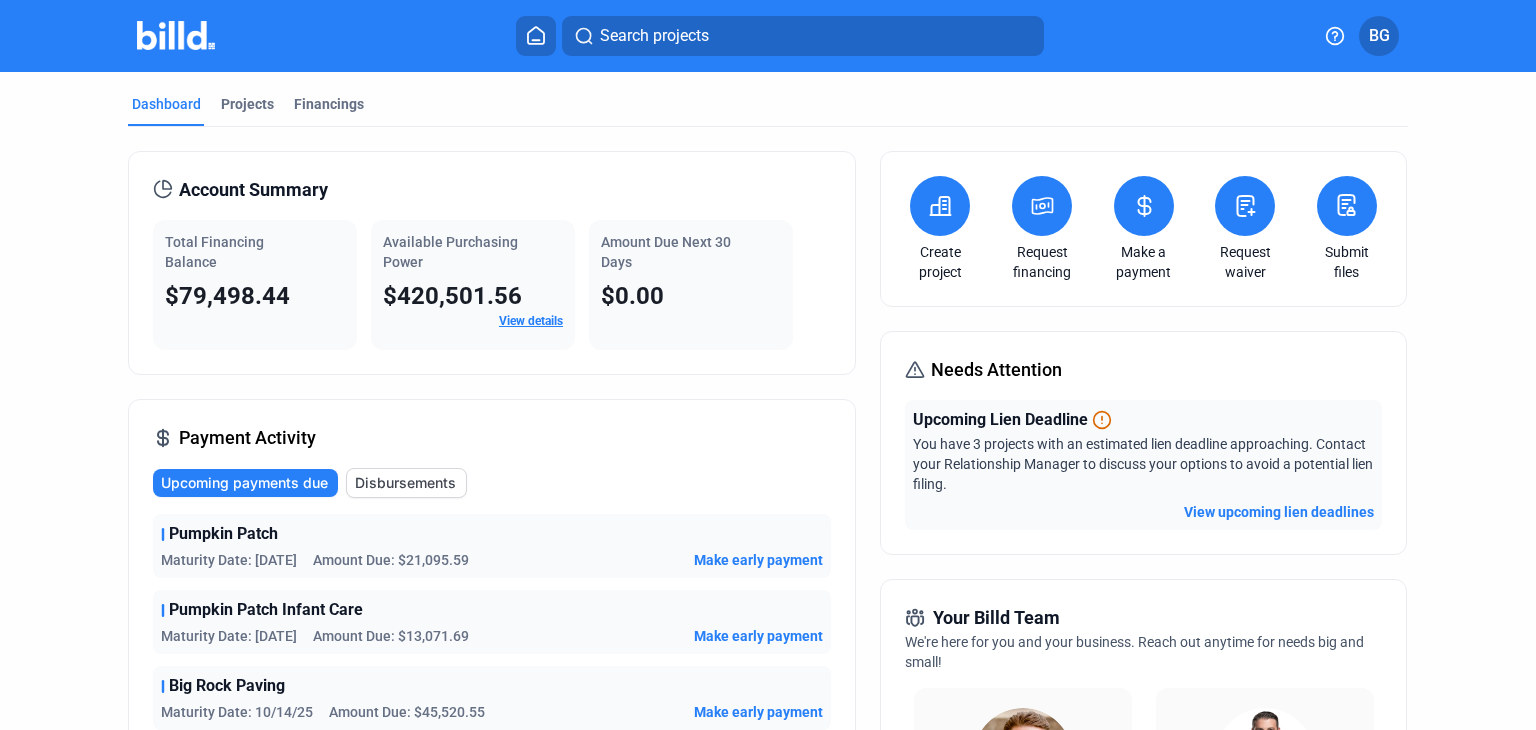 click on "Disbursements" 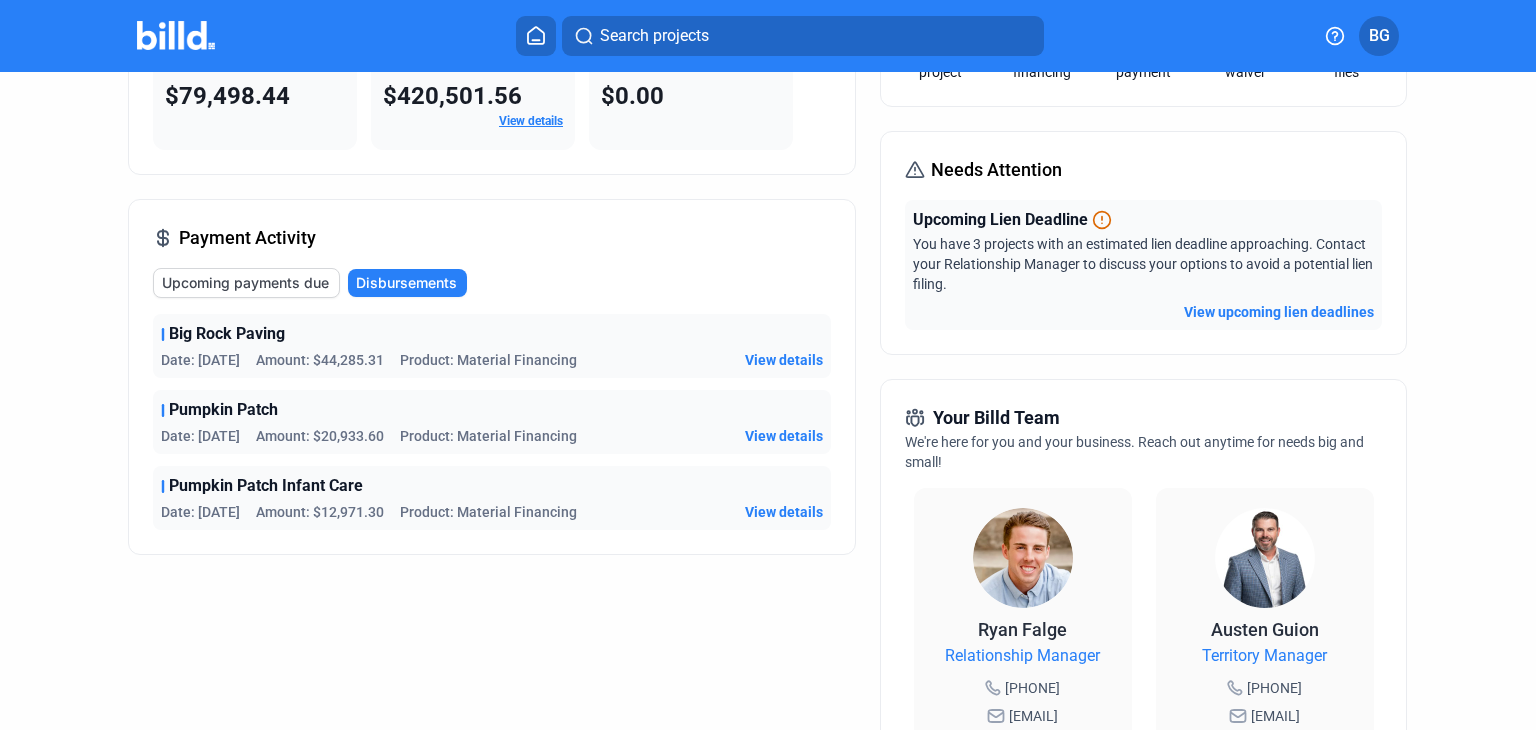 scroll, scrollTop: 0, scrollLeft: 0, axis: both 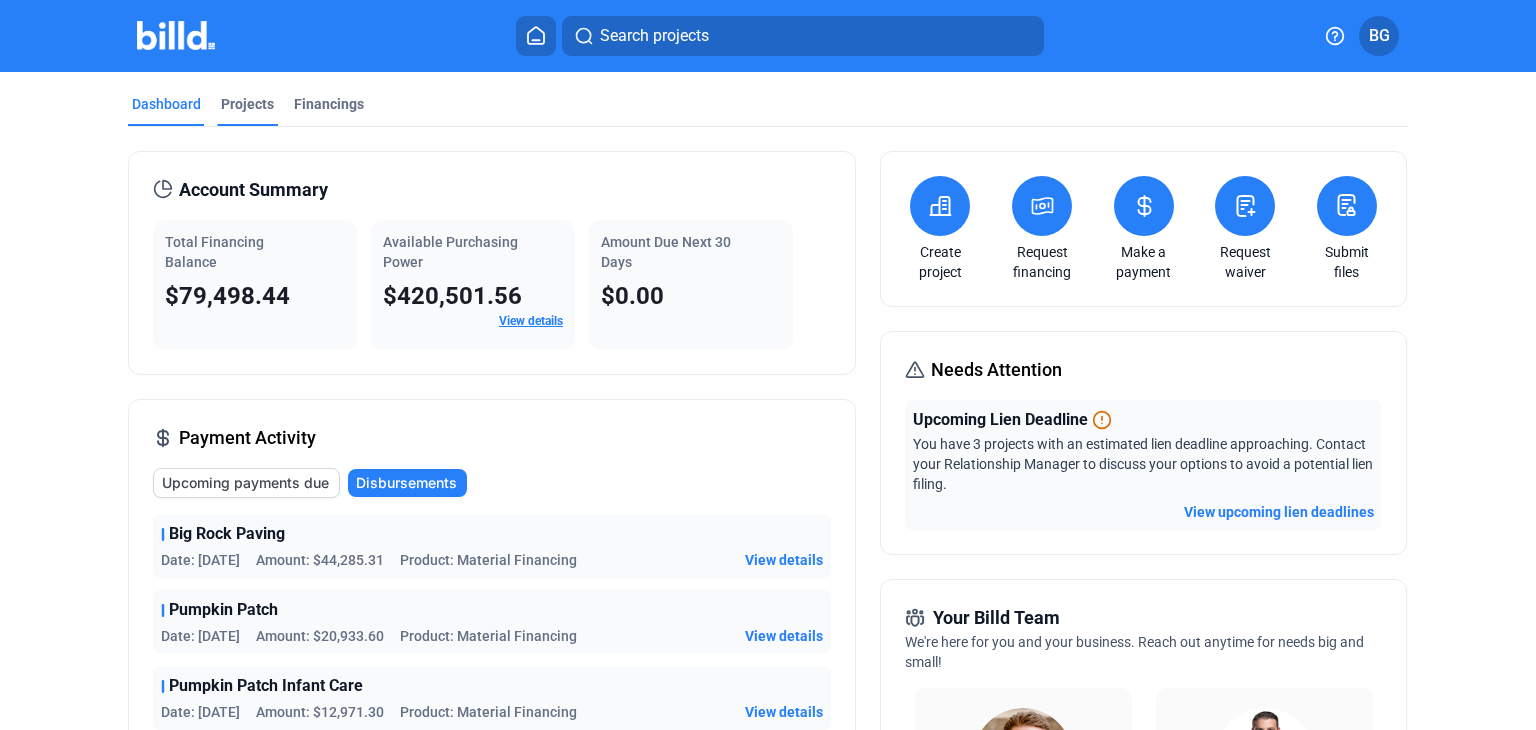 click on "Projects" at bounding box center (247, 104) 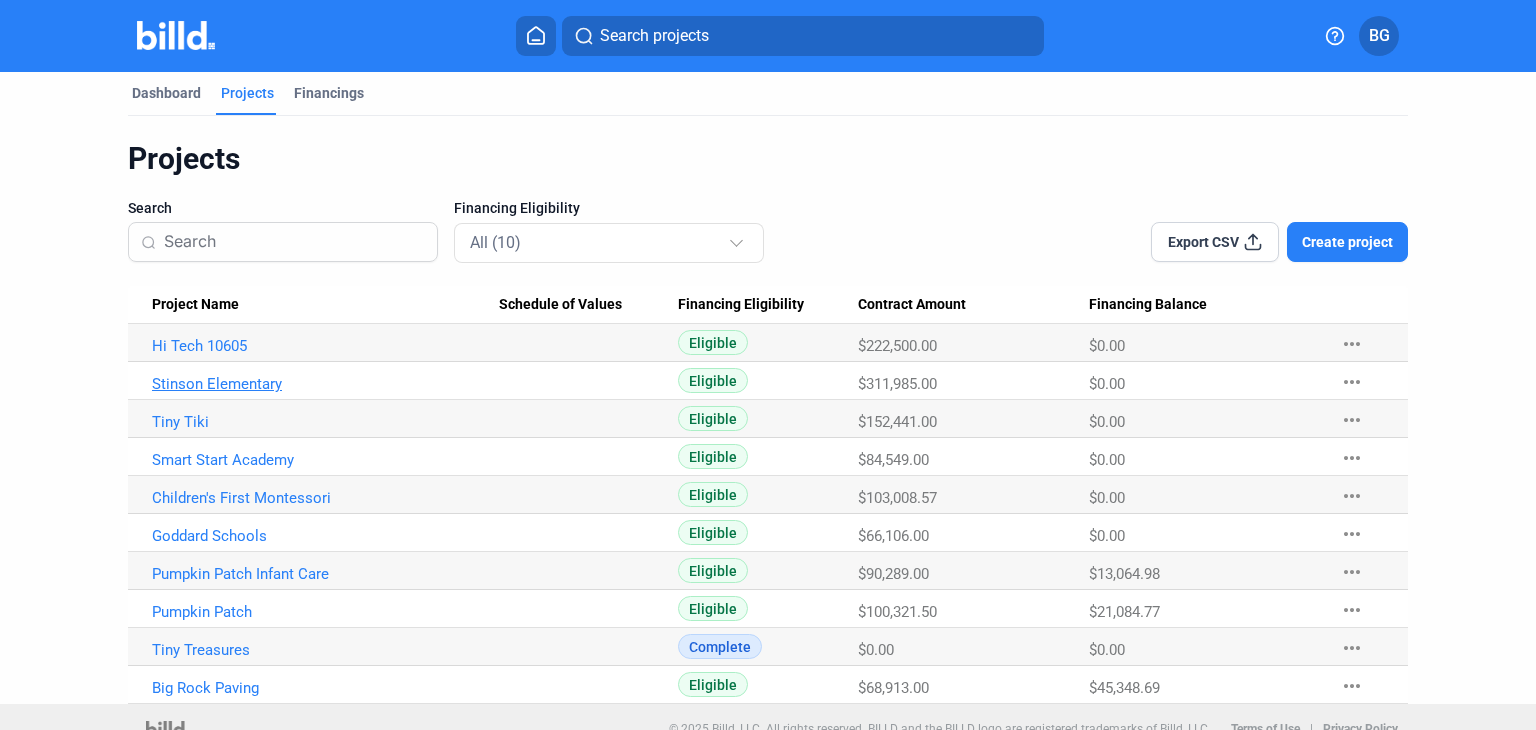 scroll, scrollTop: 0, scrollLeft: 0, axis: both 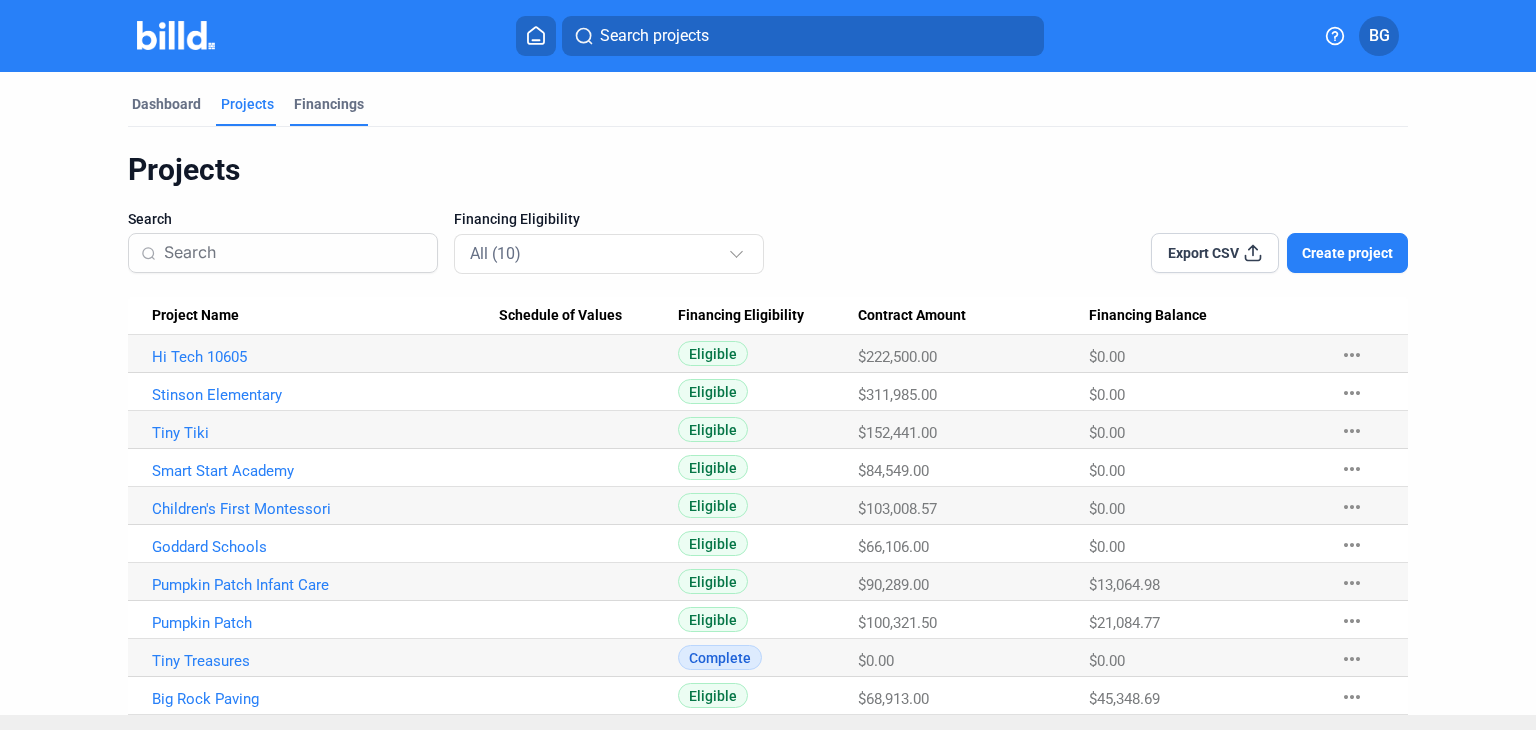 click on "Financings" at bounding box center [329, 104] 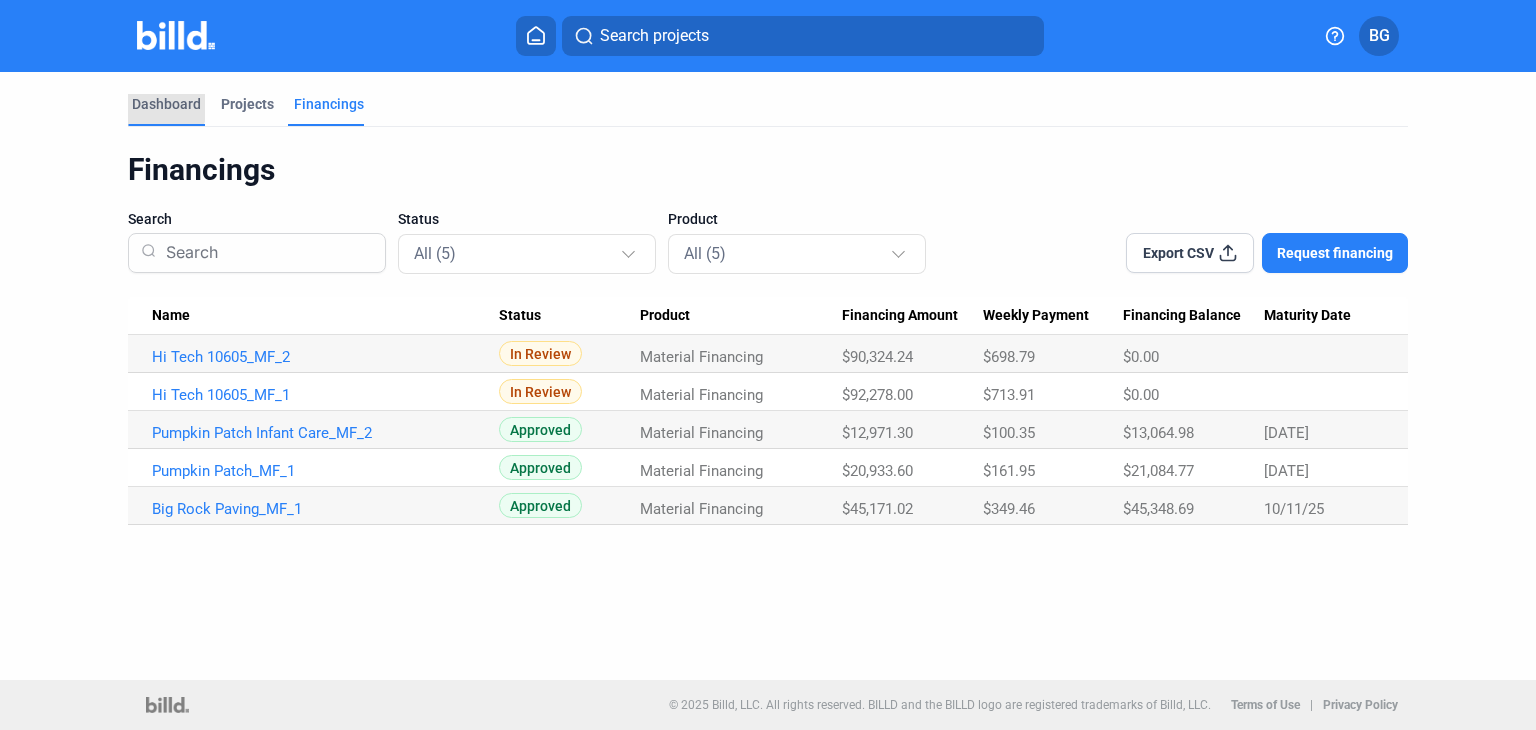 click on "Dashboard" at bounding box center [166, 104] 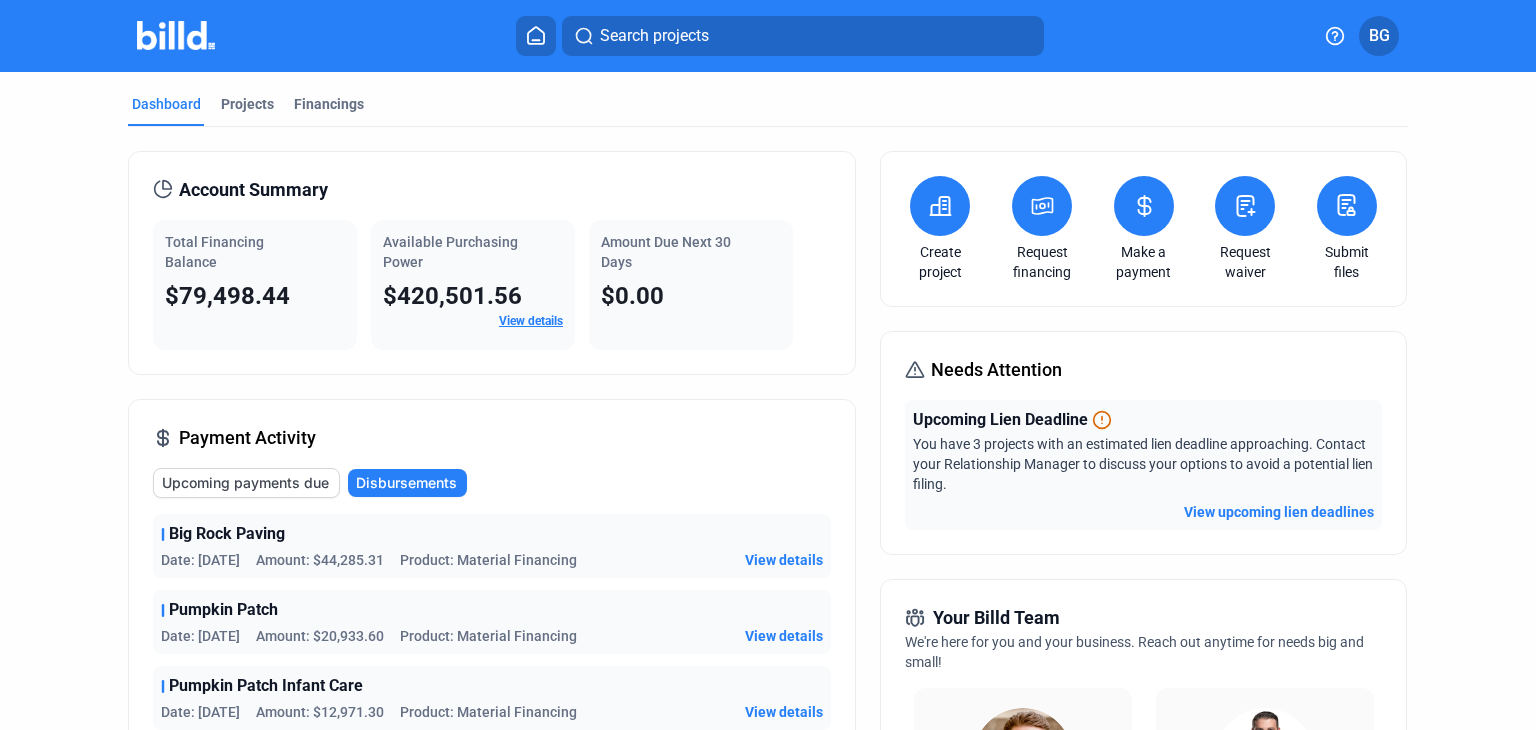 click 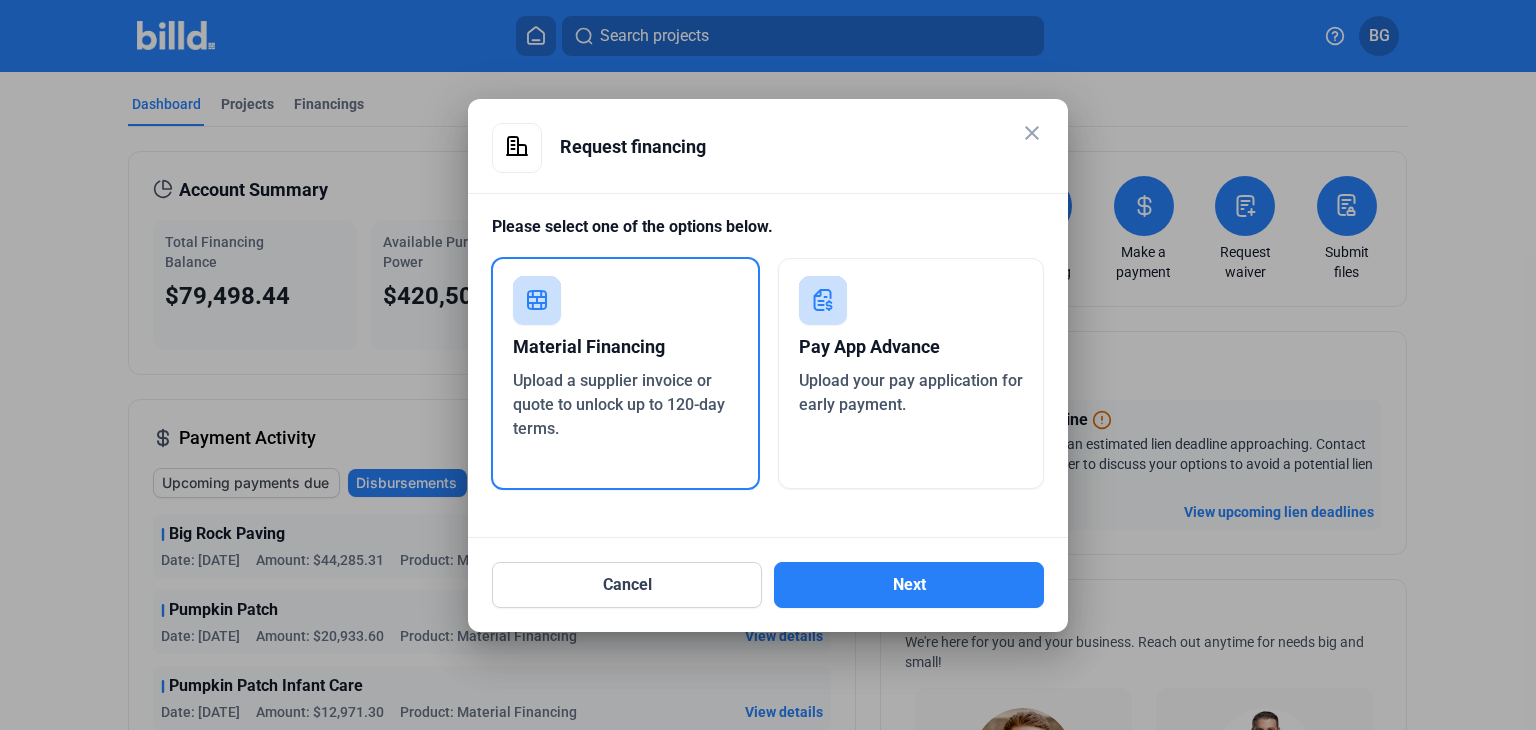 click on "Material Financing" at bounding box center [625, 347] 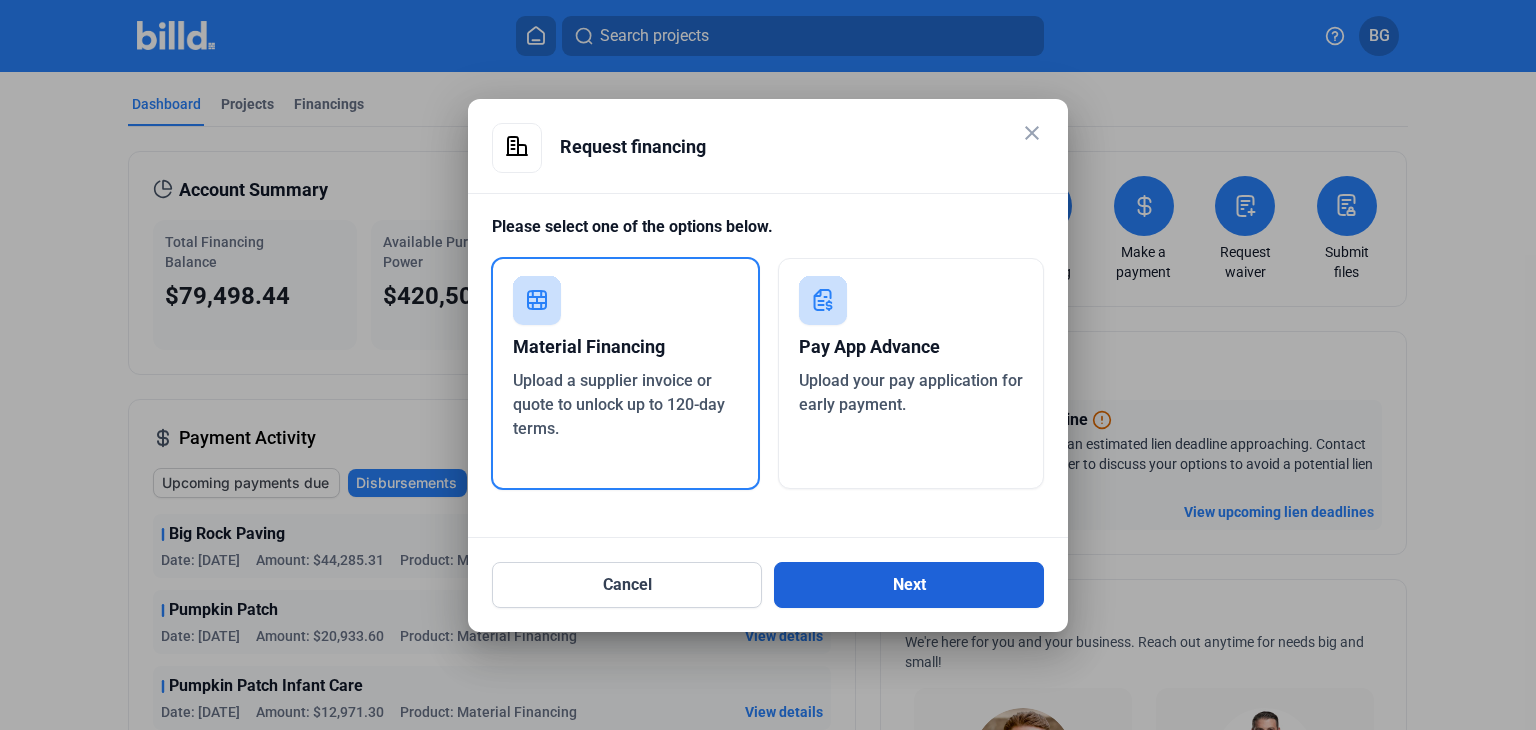click on "Next" at bounding box center (909, 585) 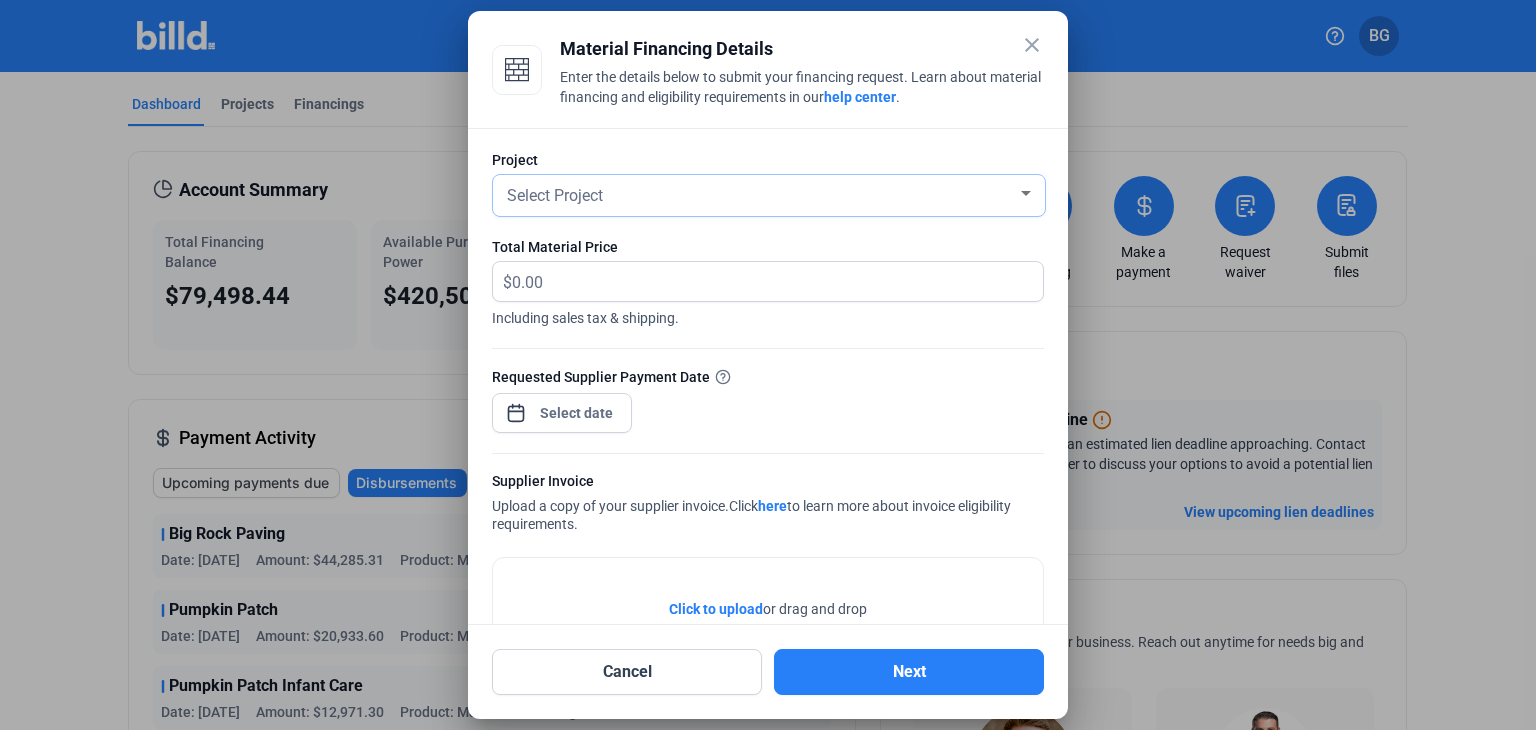 click at bounding box center (1026, 193) 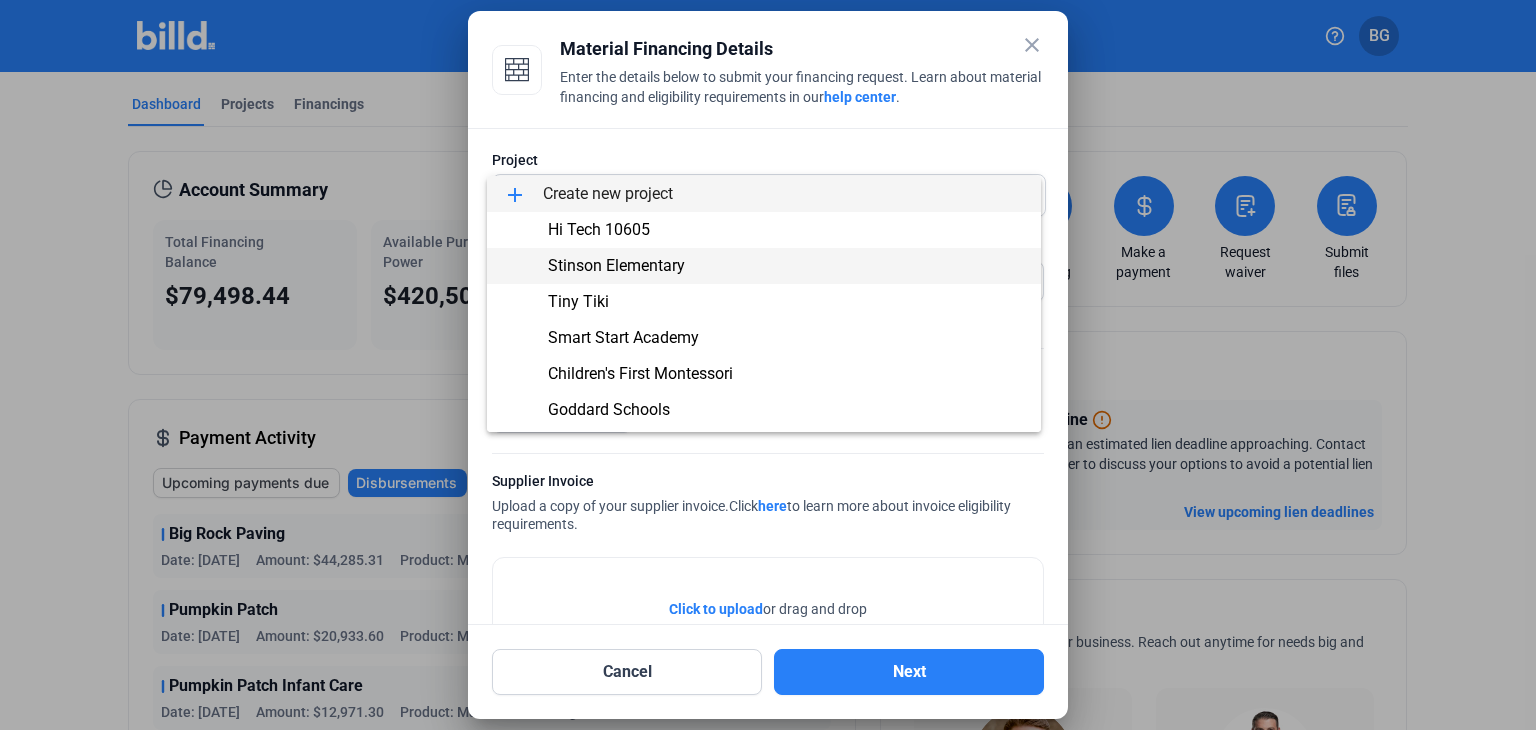click on "Stinson Elementary" at bounding box center (616, 265) 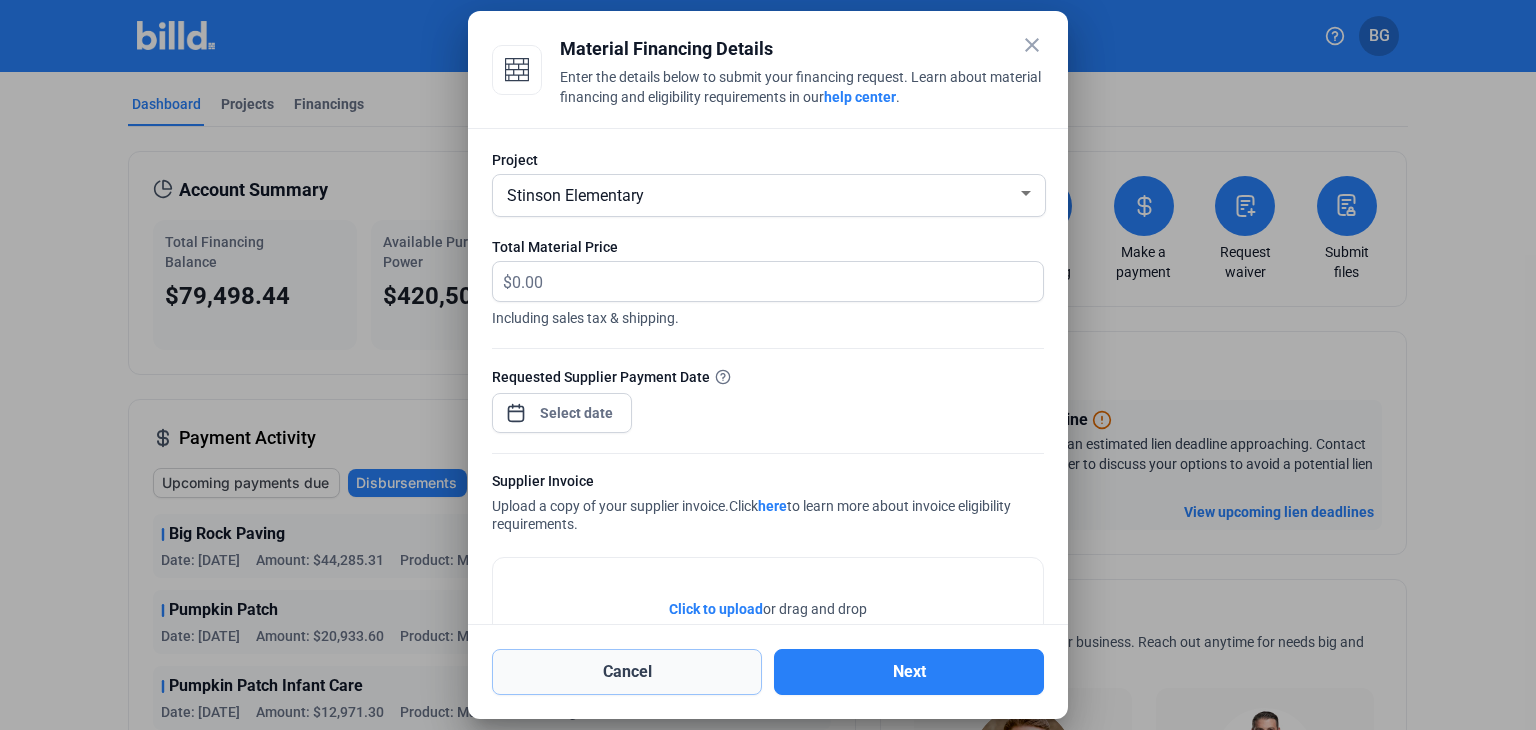 click on "Cancel" at bounding box center [627, 672] 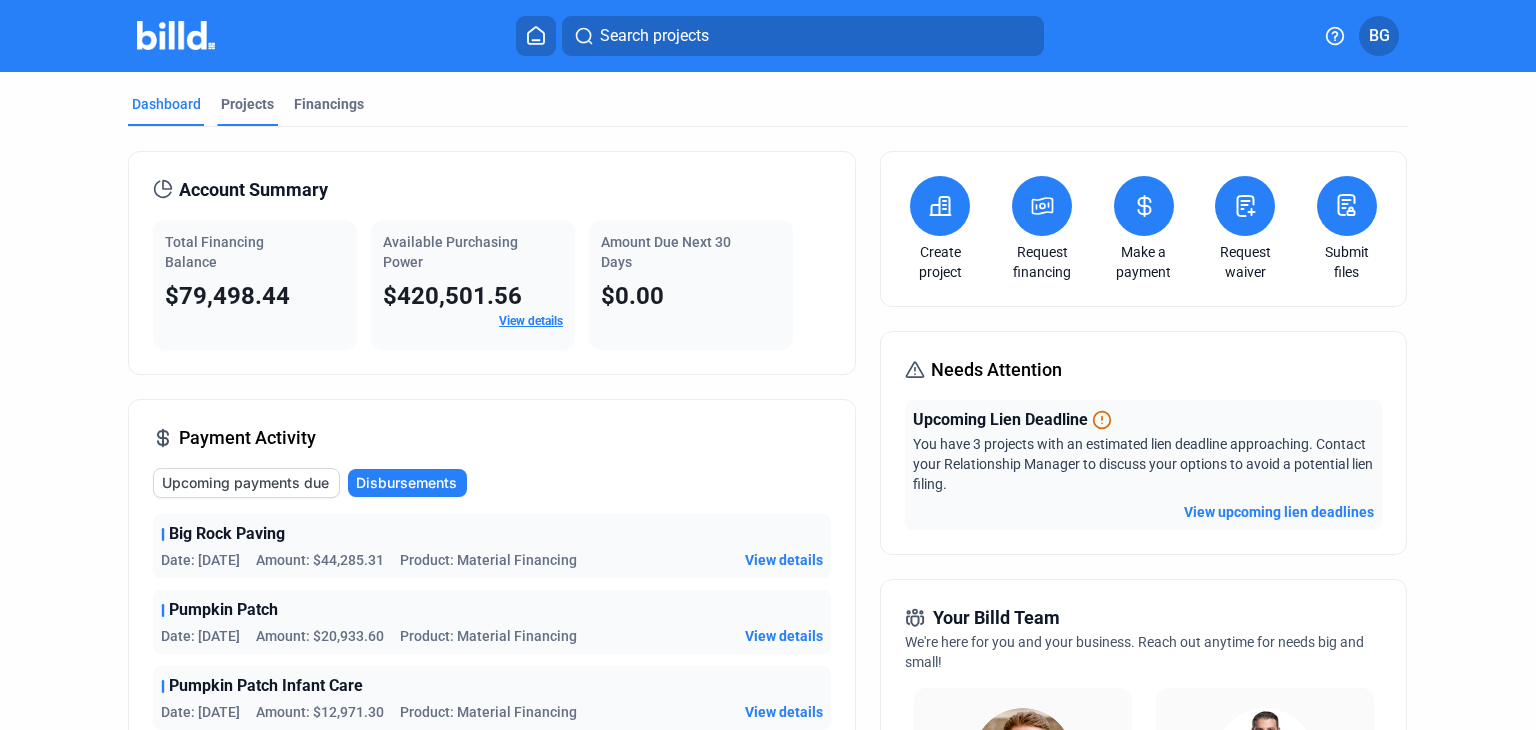 click on "Projects" at bounding box center (247, 104) 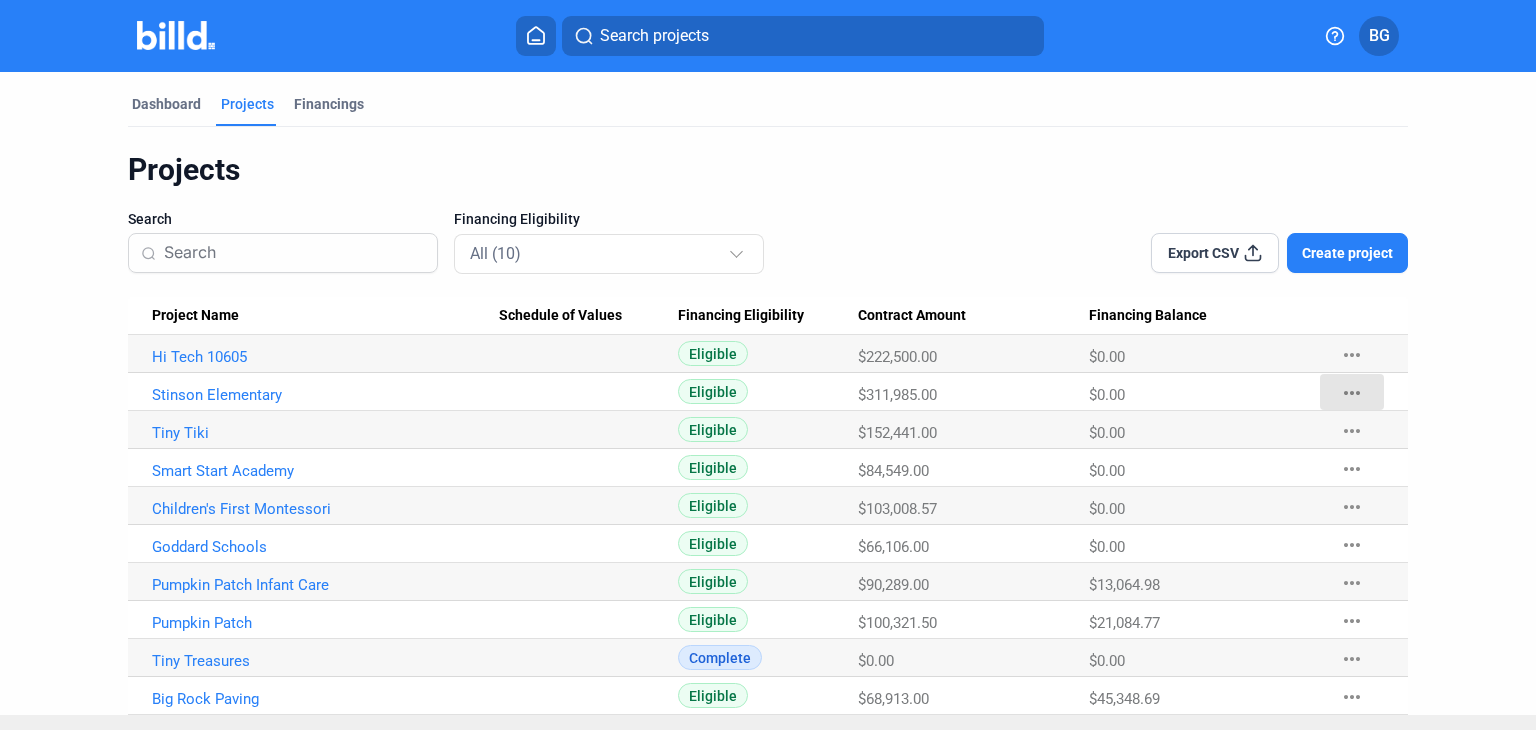 click on "more_horiz" at bounding box center (1352, 393) 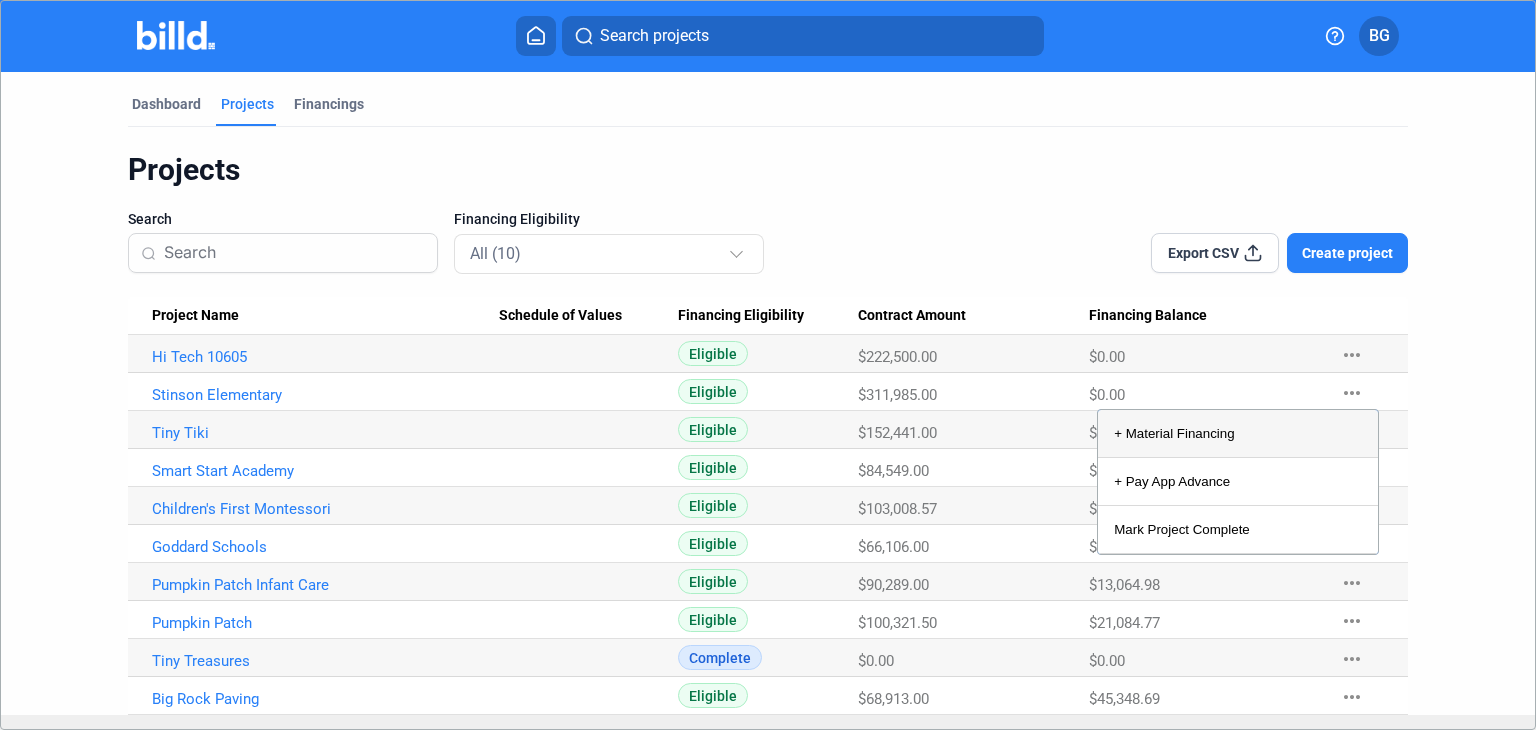 click on "+ Material Financing" at bounding box center (1238, 434) 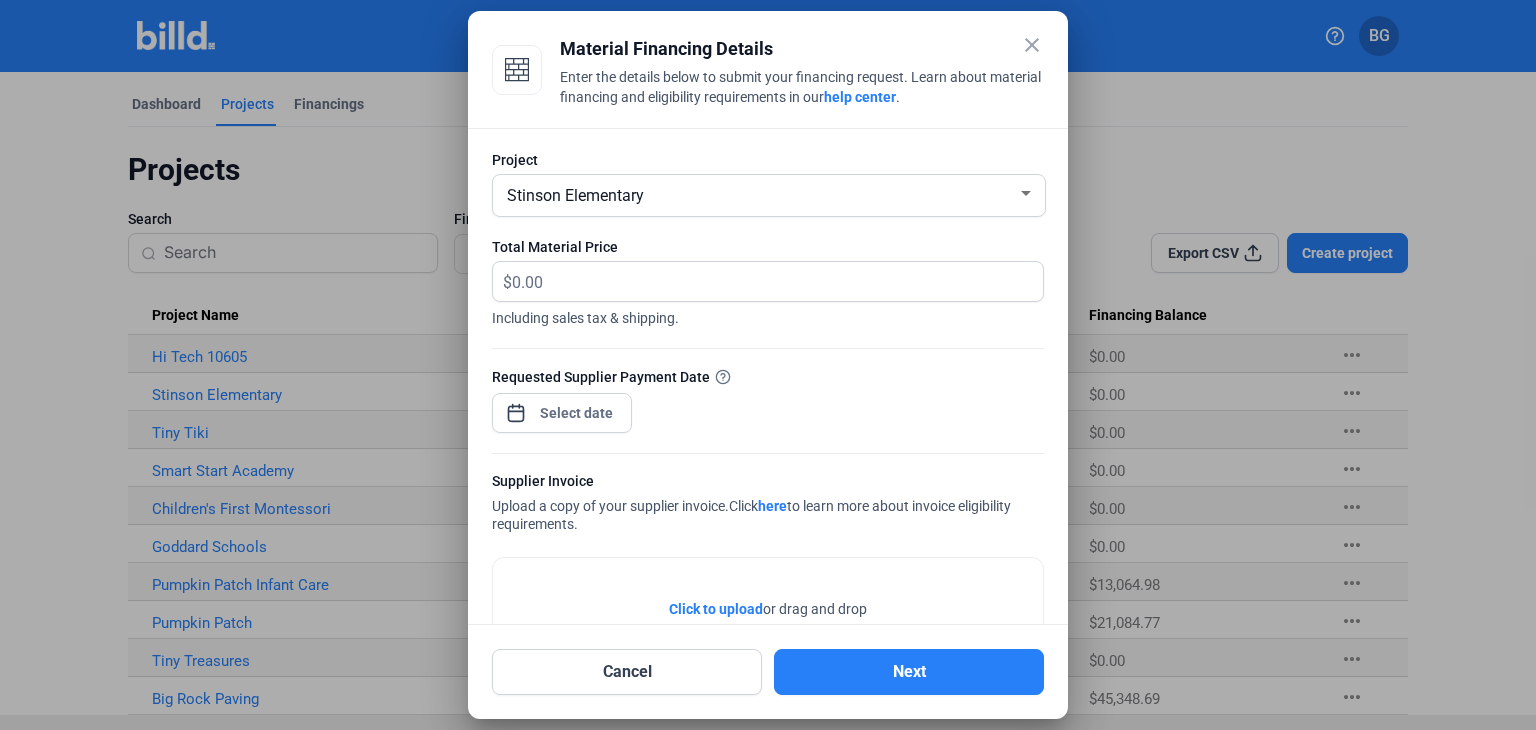 click at bounding box center [768, 365] 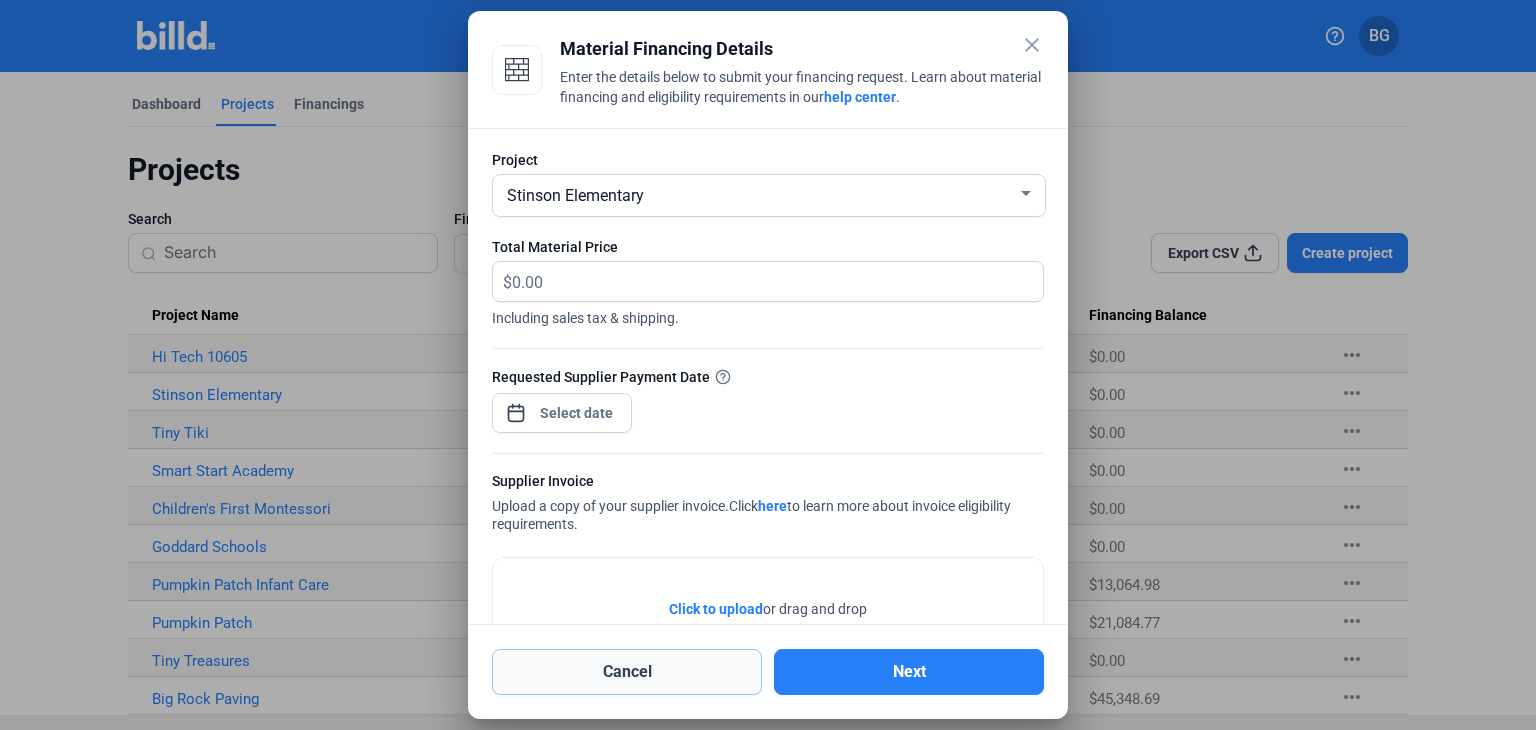drag, startPoint x: 636, startPoint y: 672, endPoint x: 679, endPoint y: 638, distance: 54.81788 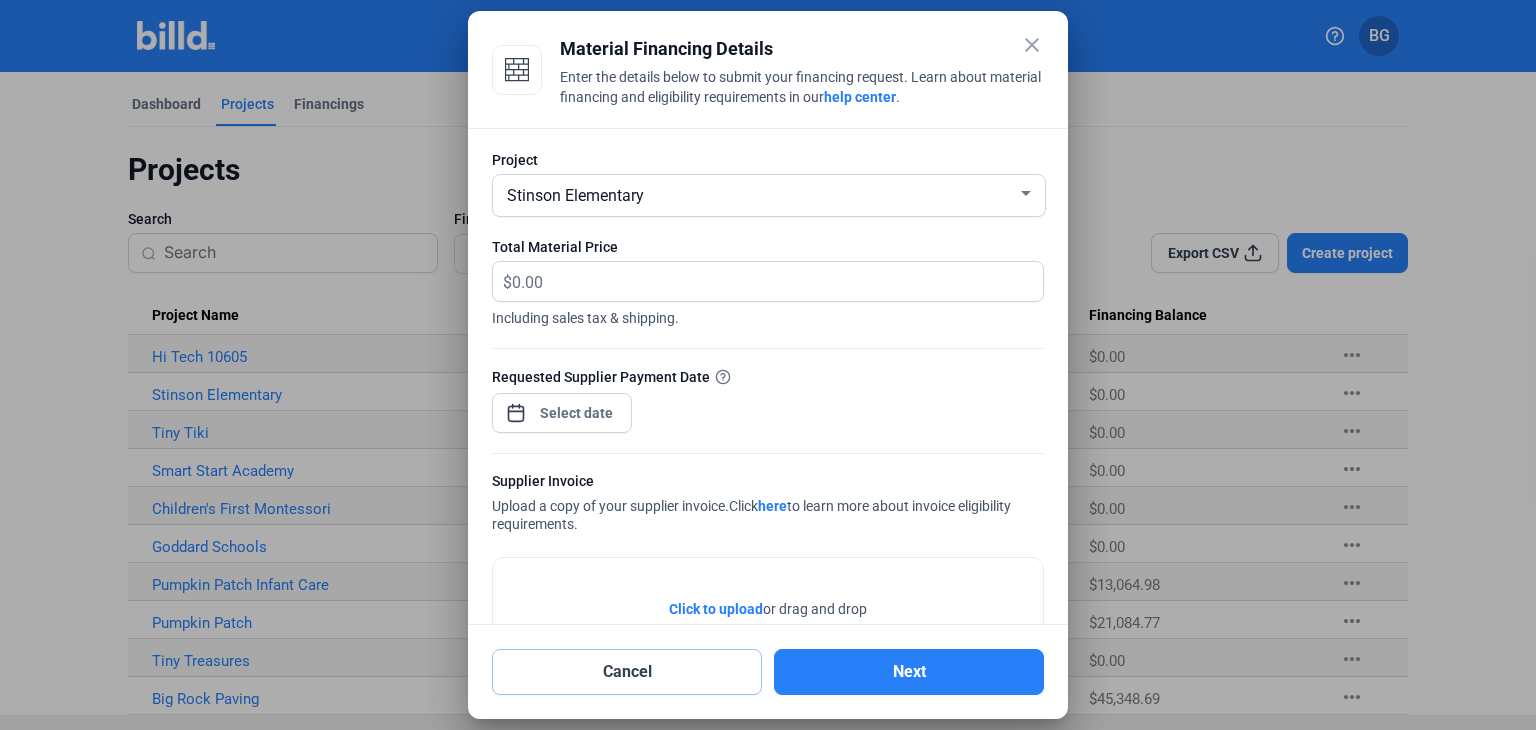 click on "Cancel" at bounding box center [627, 672] 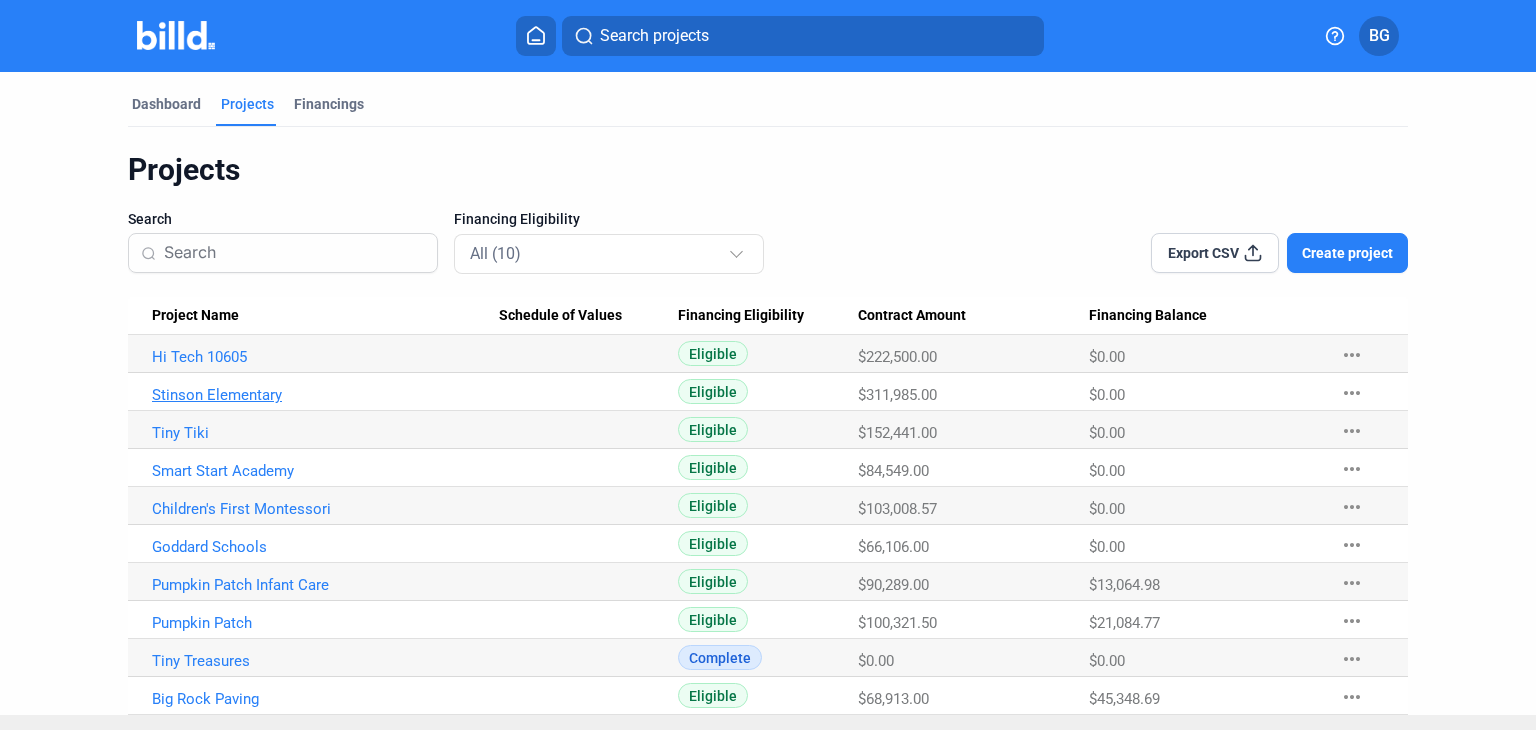 click on "Stinson Elementary" at bounding box center [325, 357] 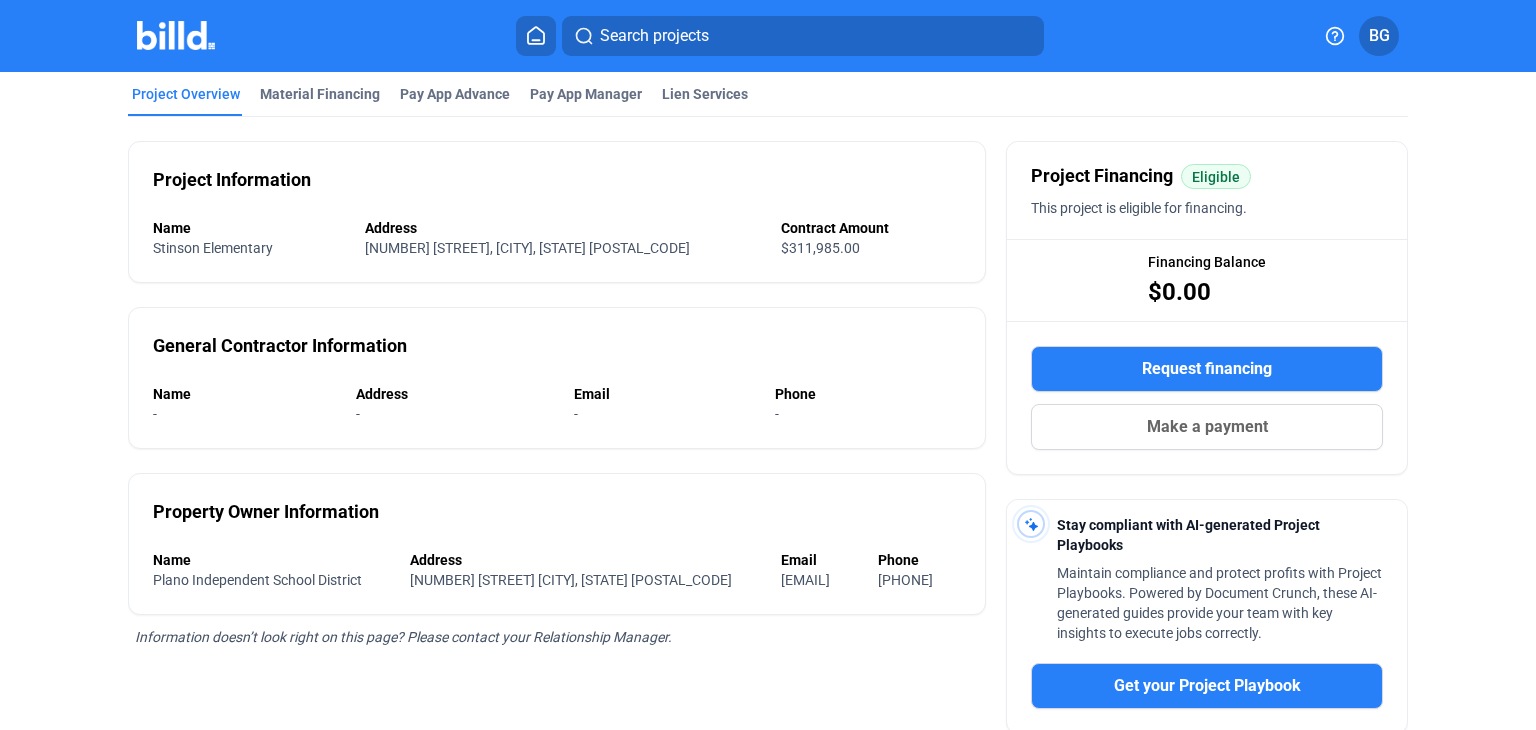 scroll, scrollTop: 0, scrollLeft: 0, axis: both 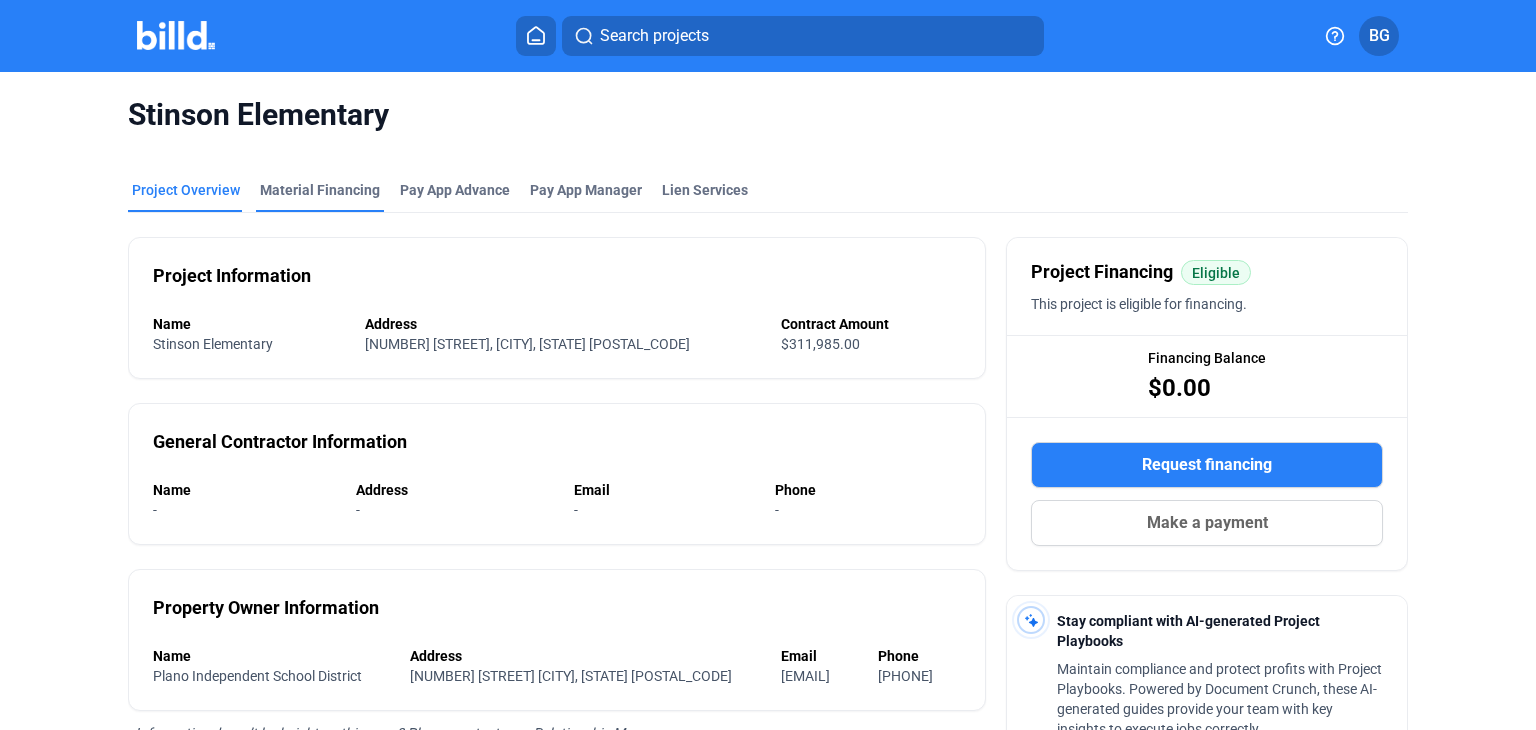 click on "Material Financing" at bounding box center [320, 190] 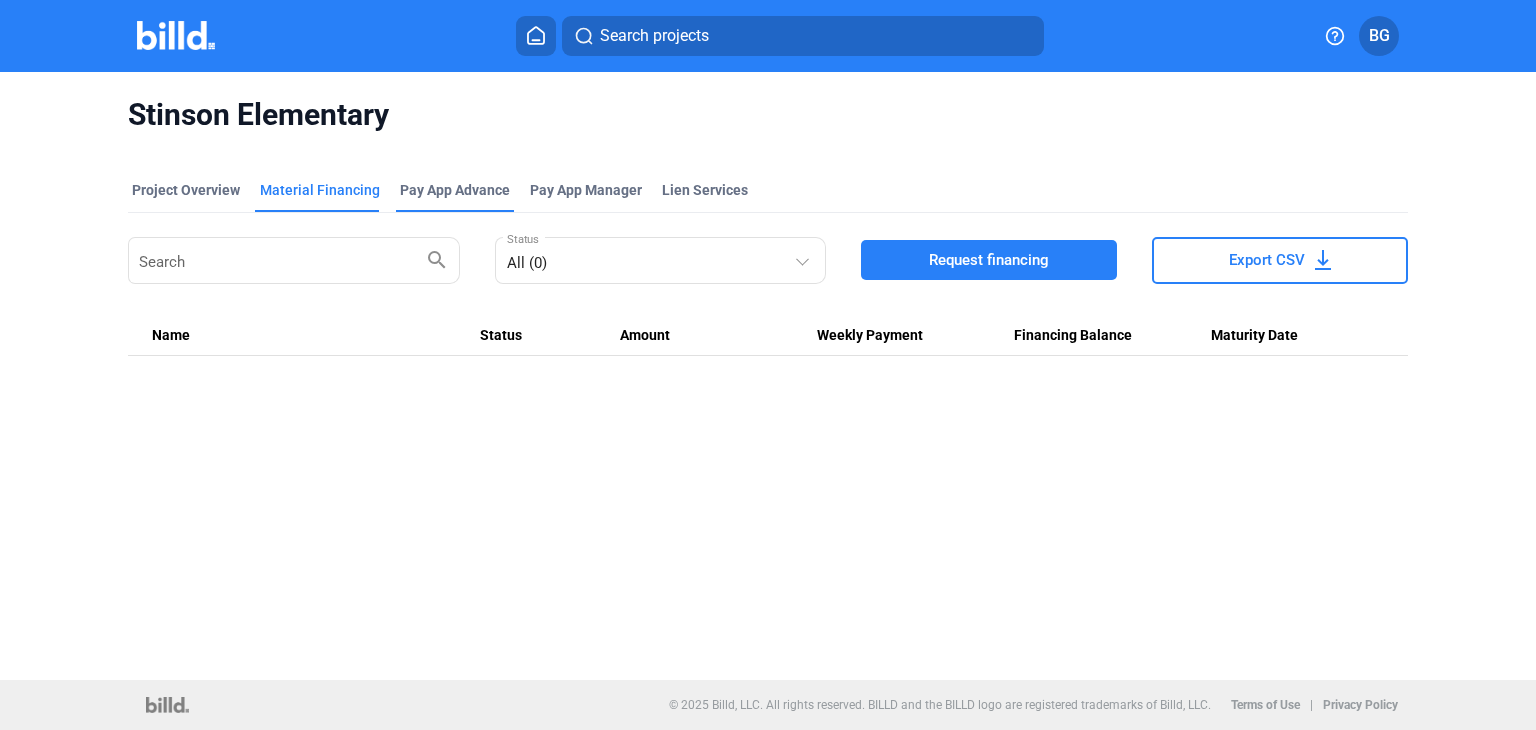 click on "Pay App Advance" at bounding box center [455, 190] 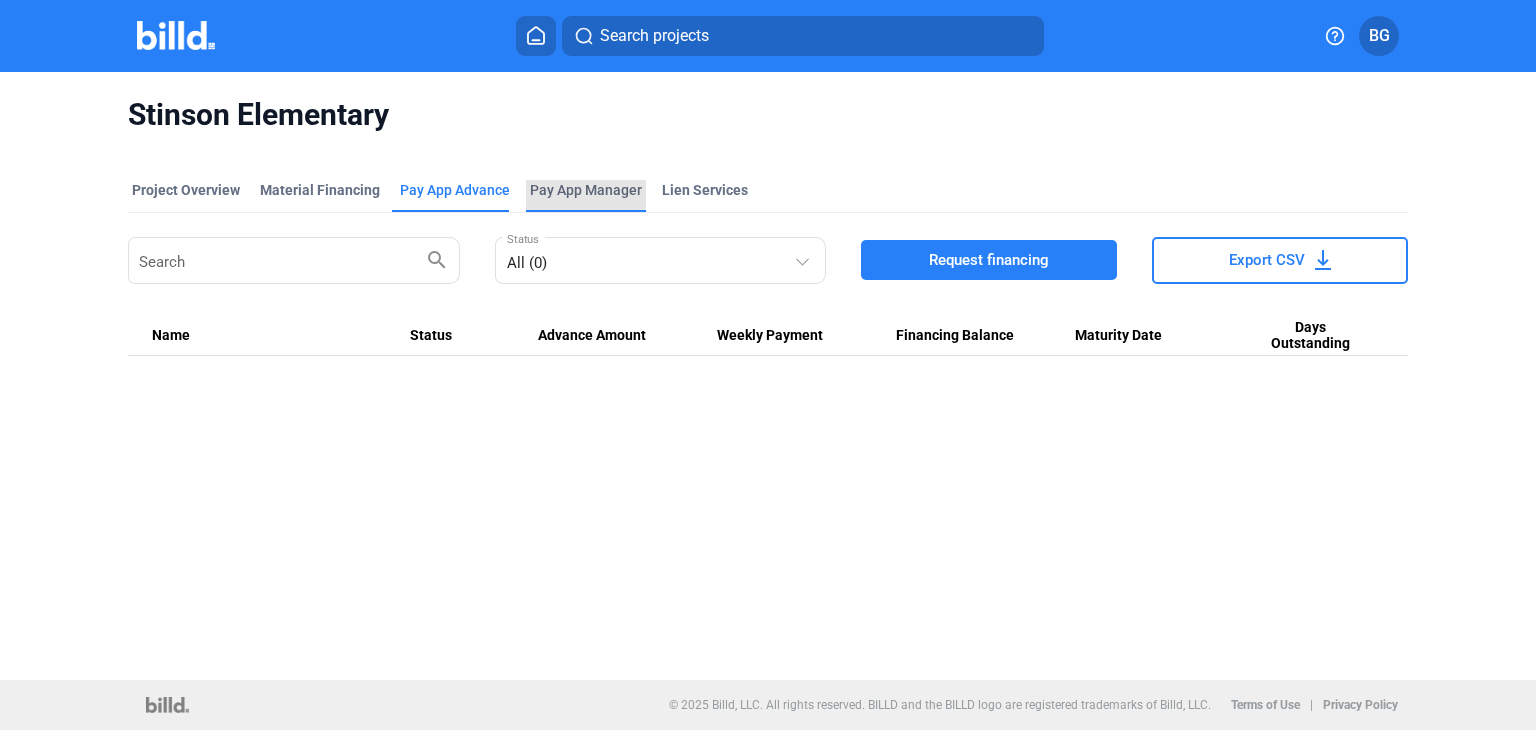 click on "Pay App Manager" at bounding box center (586, 190) 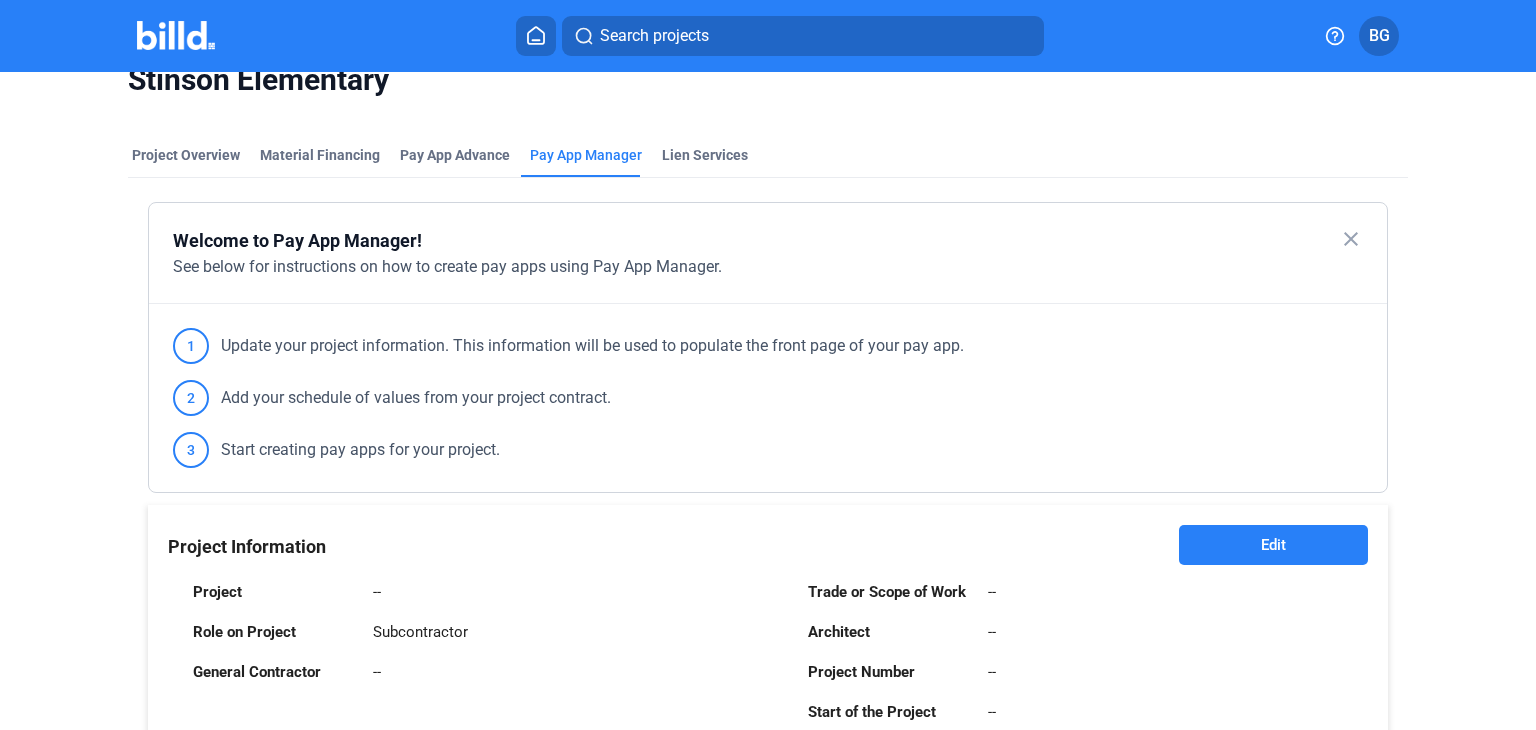 scroll, scrollTop: 0, scrollLeft: 0, axis: both 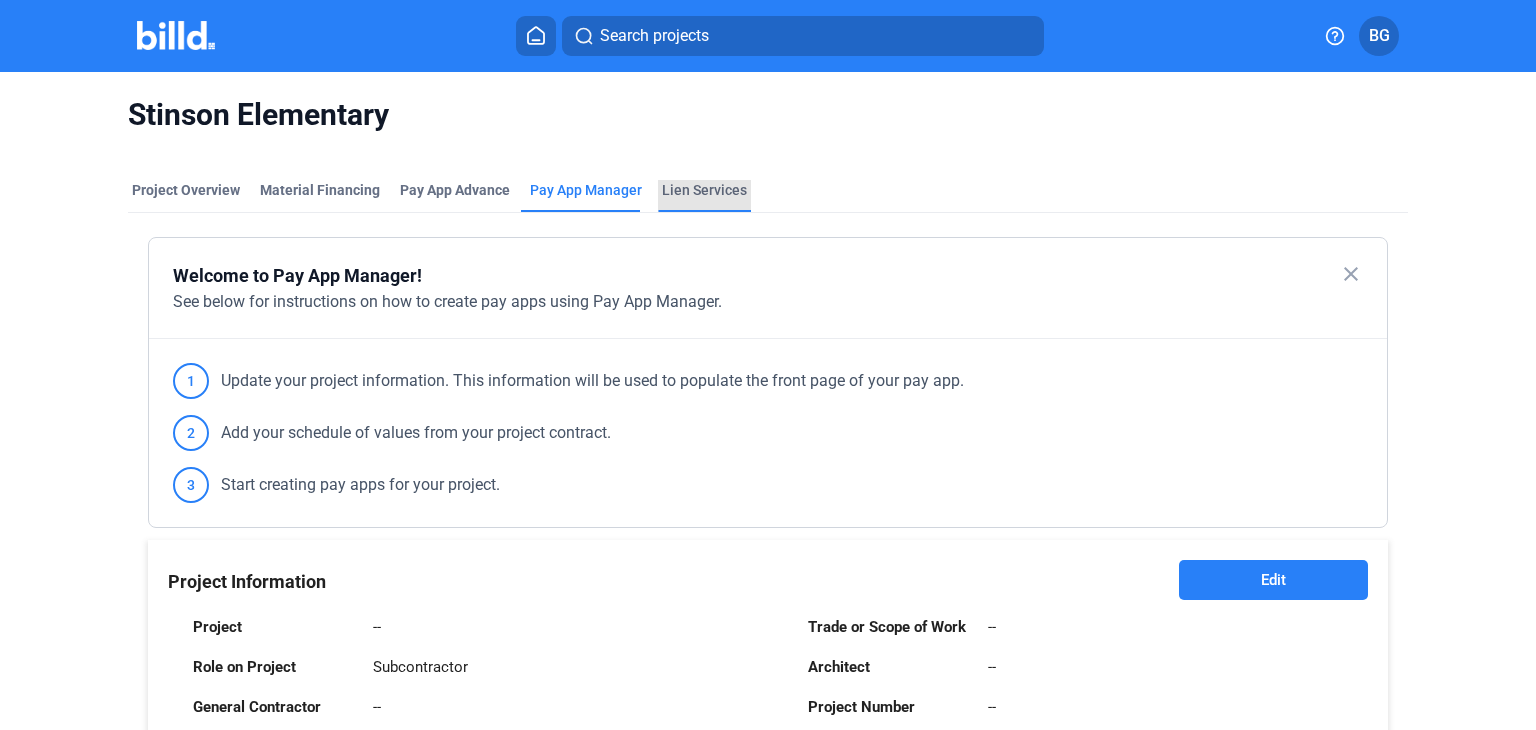click on "Lien Services" at bounding box center (704, 190) 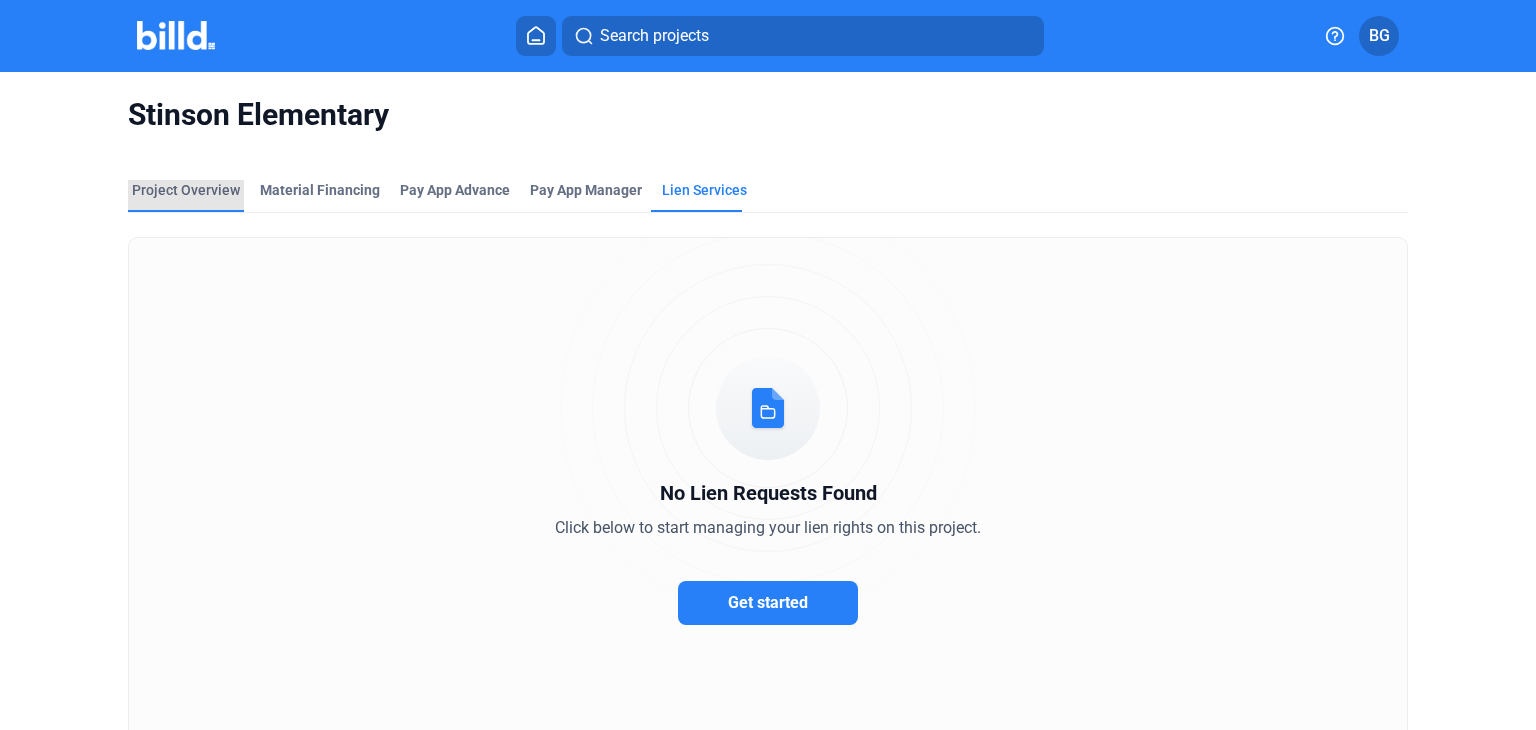 click on "Project Overview" at bounding box center (186, 190) 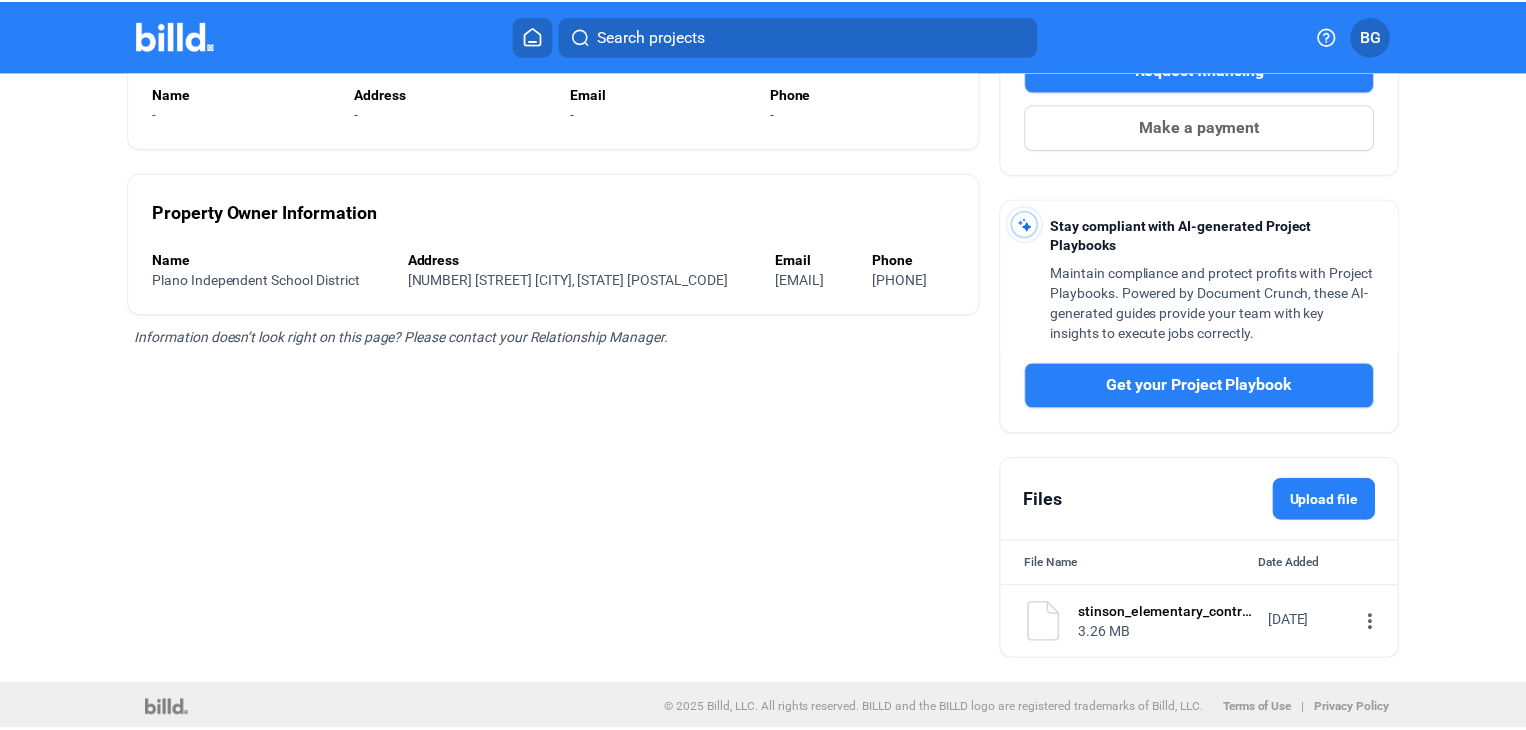 scroll, scrollTop: 0, scrollLeft: 0, axis: both 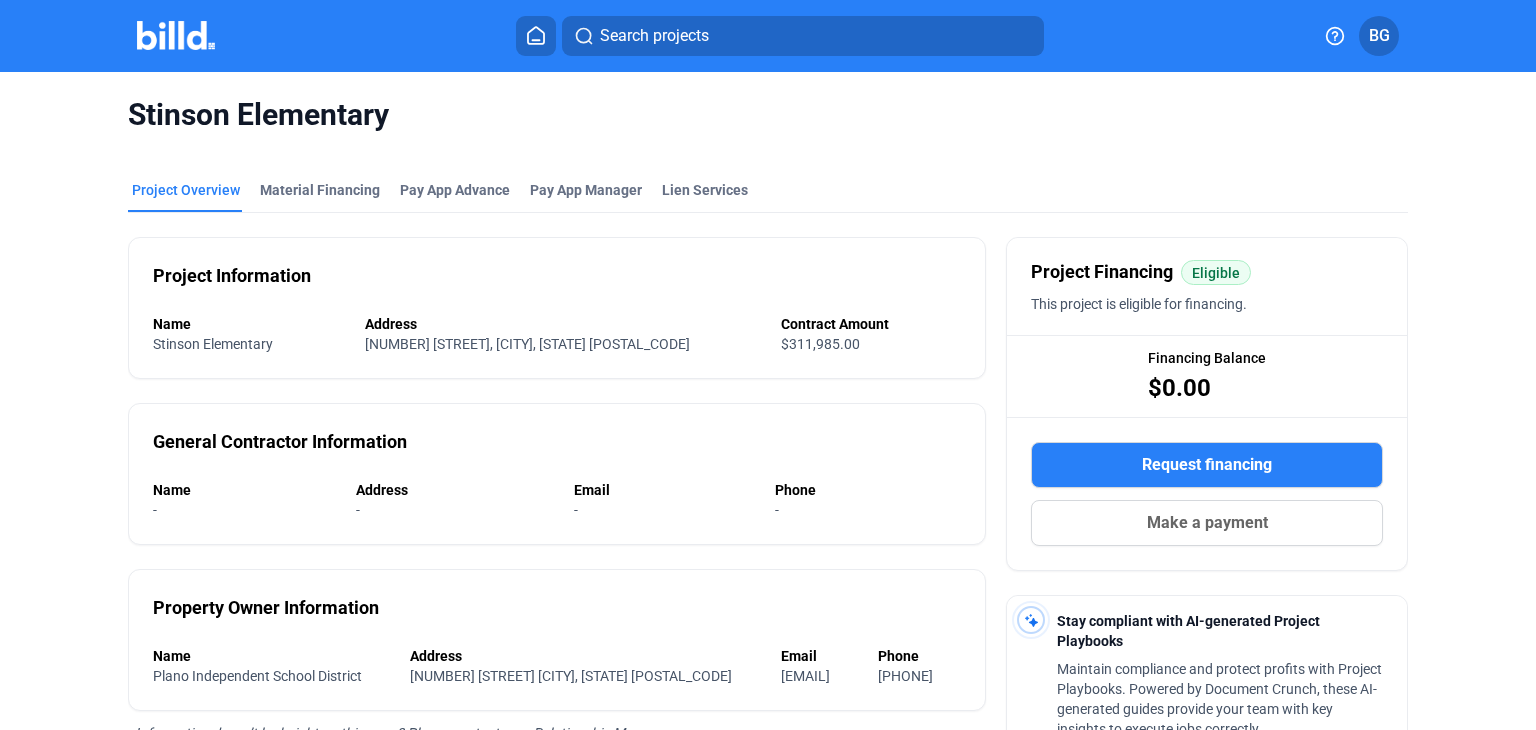 click 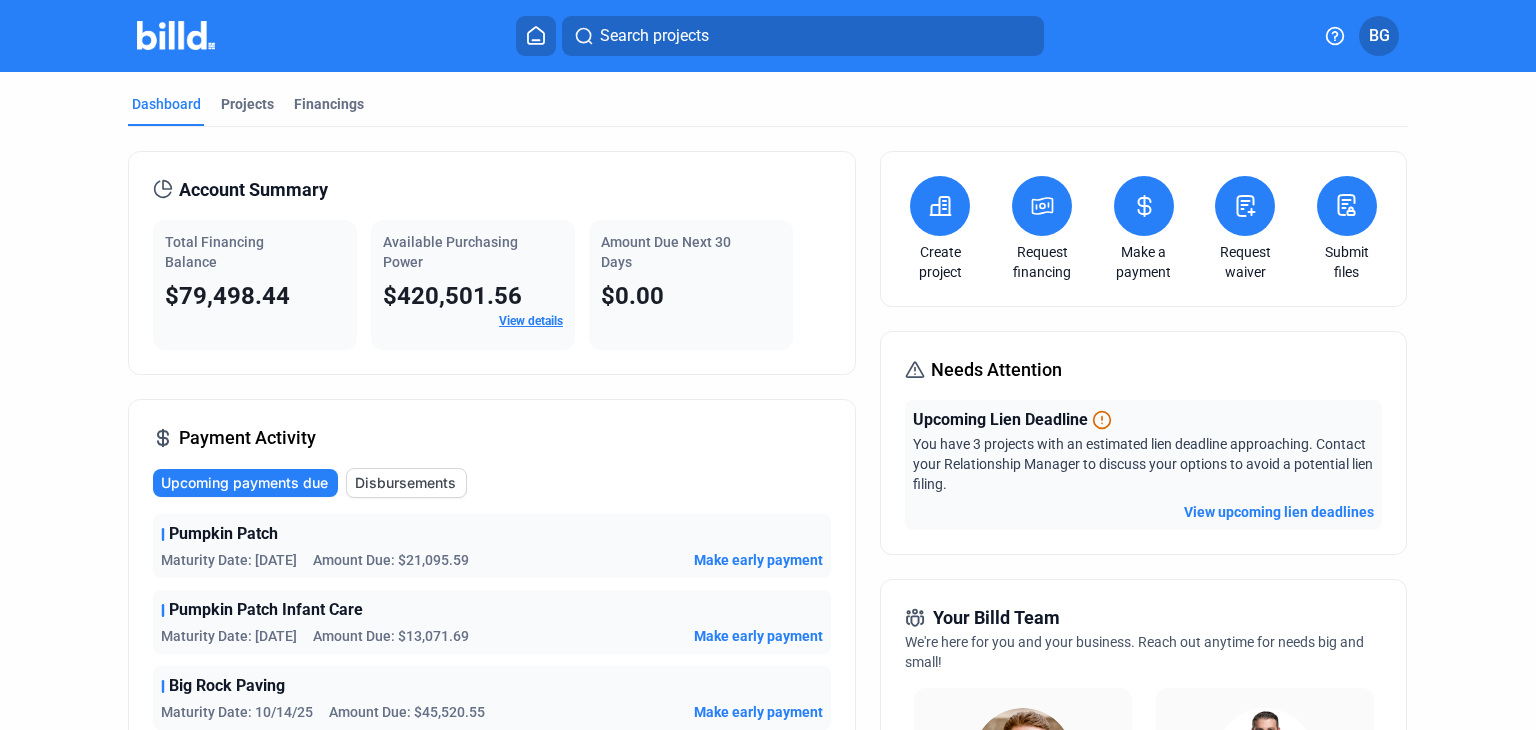 click on "BG" 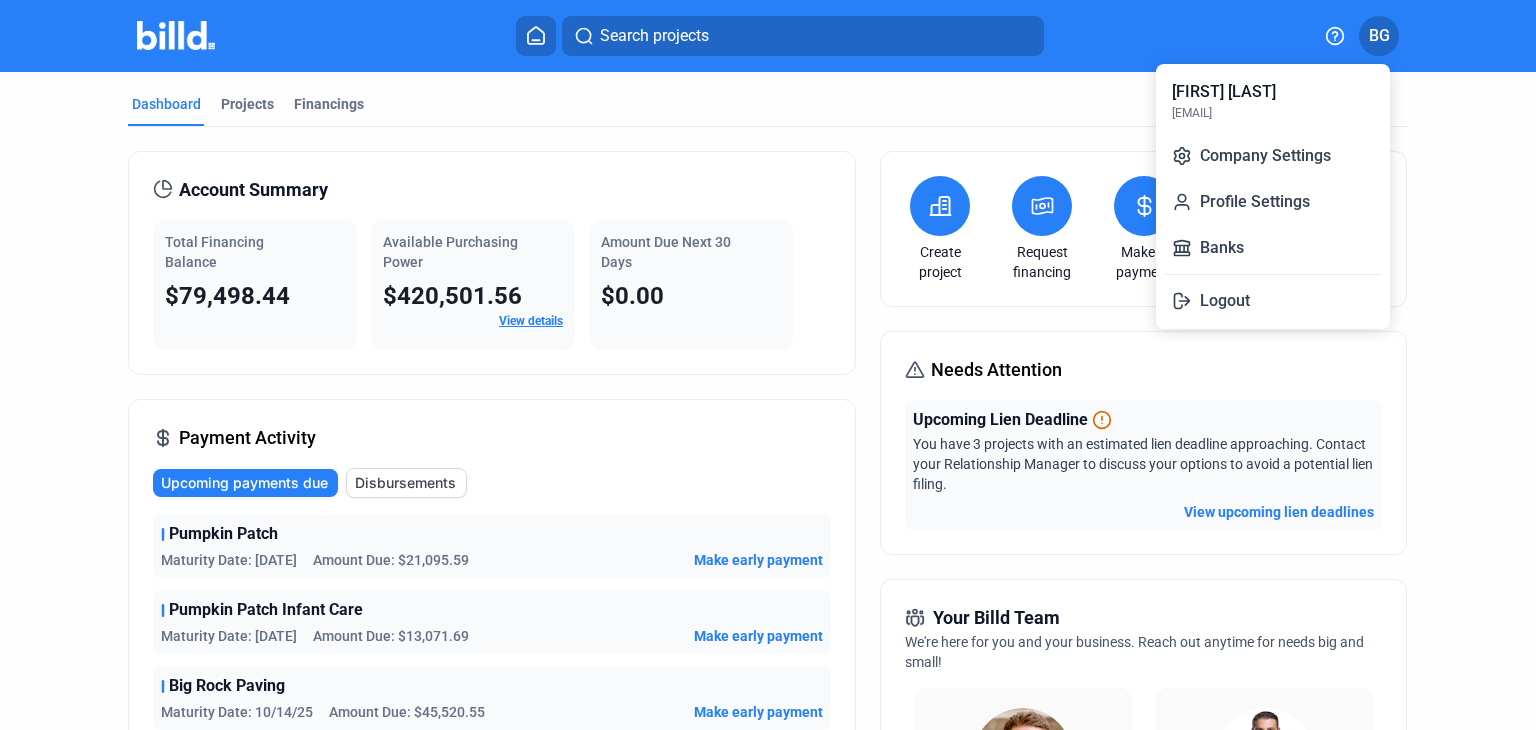 drag, startPoint x: 1216, startPoint y: 302, endPoint x: 1121, endPoint y: 219, distance: 126.1507 